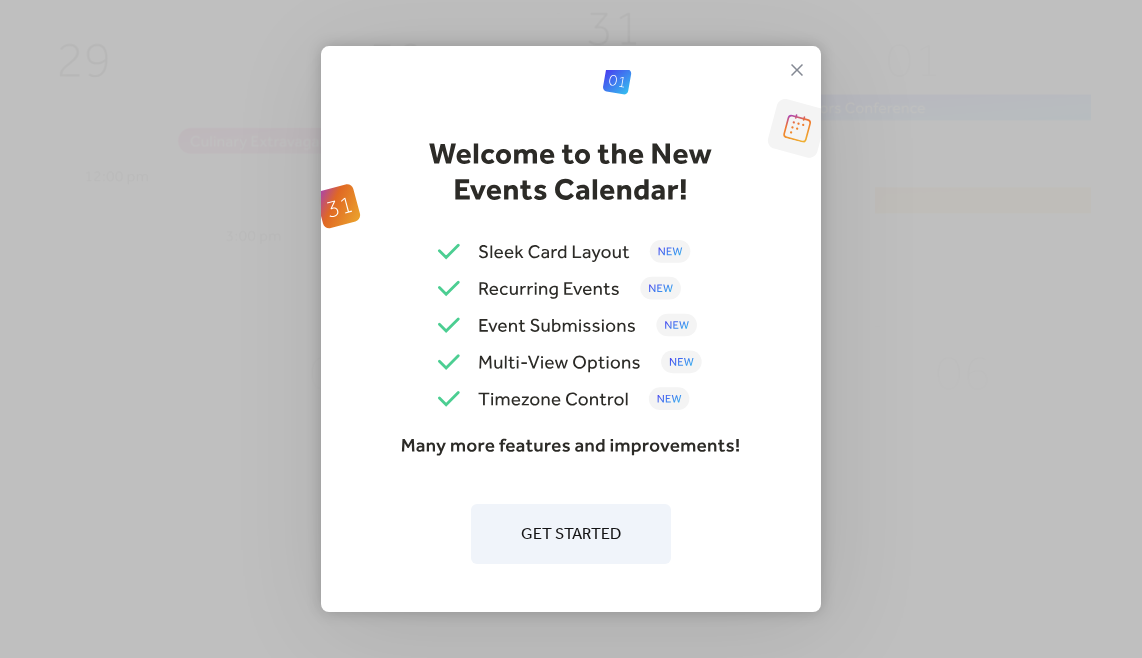 scroll, scrollTop: 0, scrollLeft: 0, axis: both 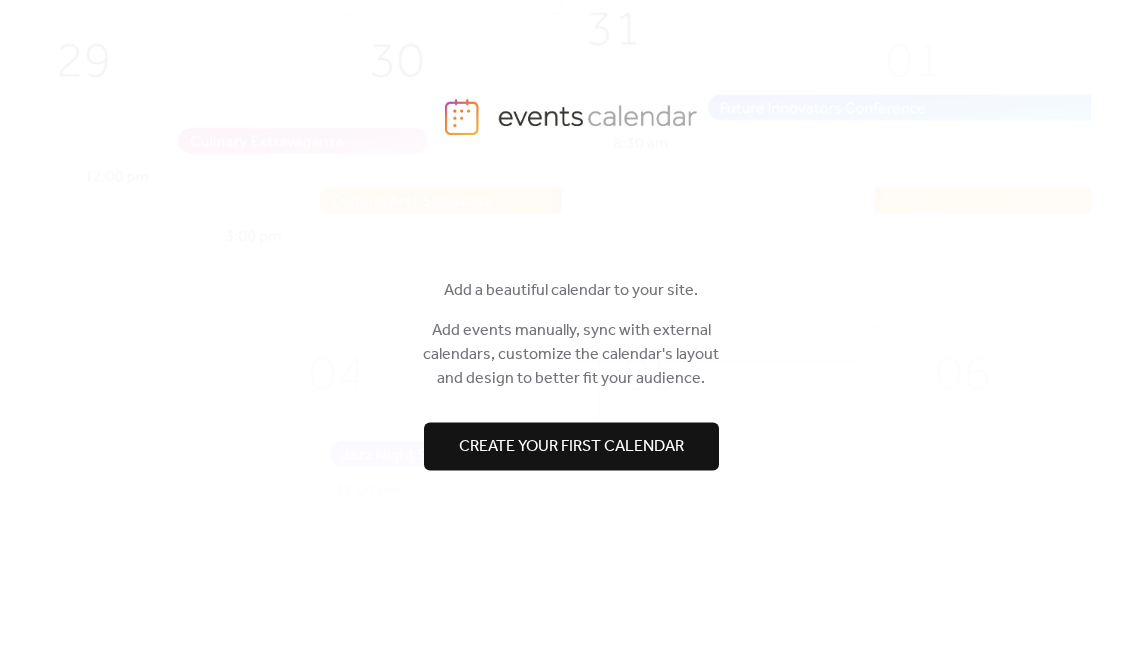 click on "Create your first calendar" at bounding box center (571, 447) 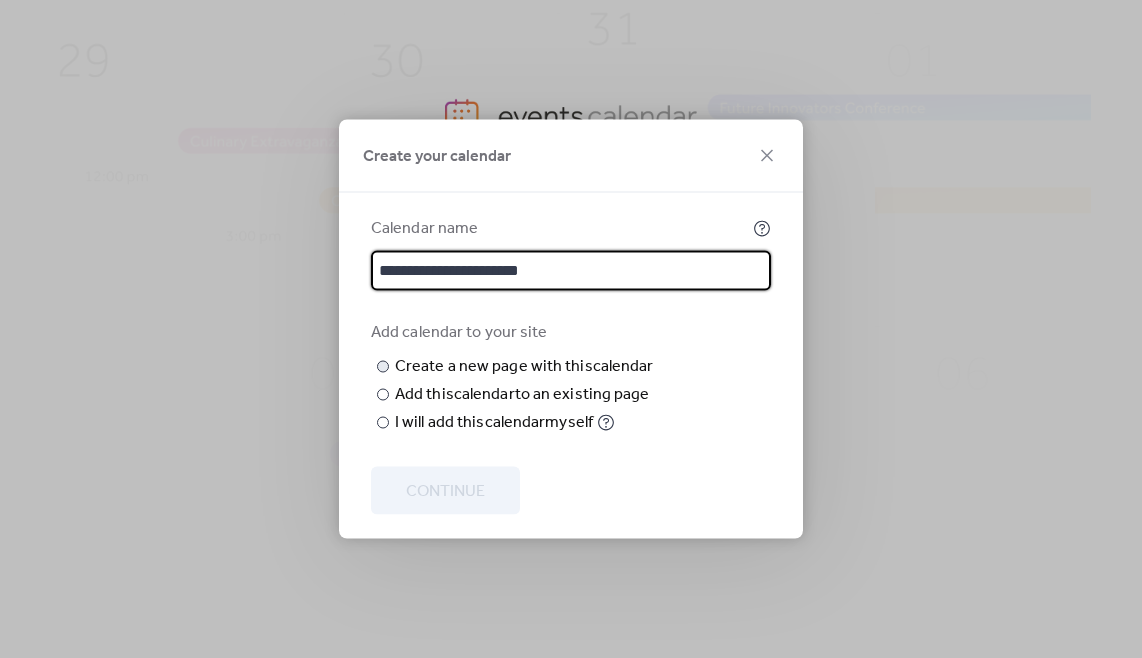 type on "**********" 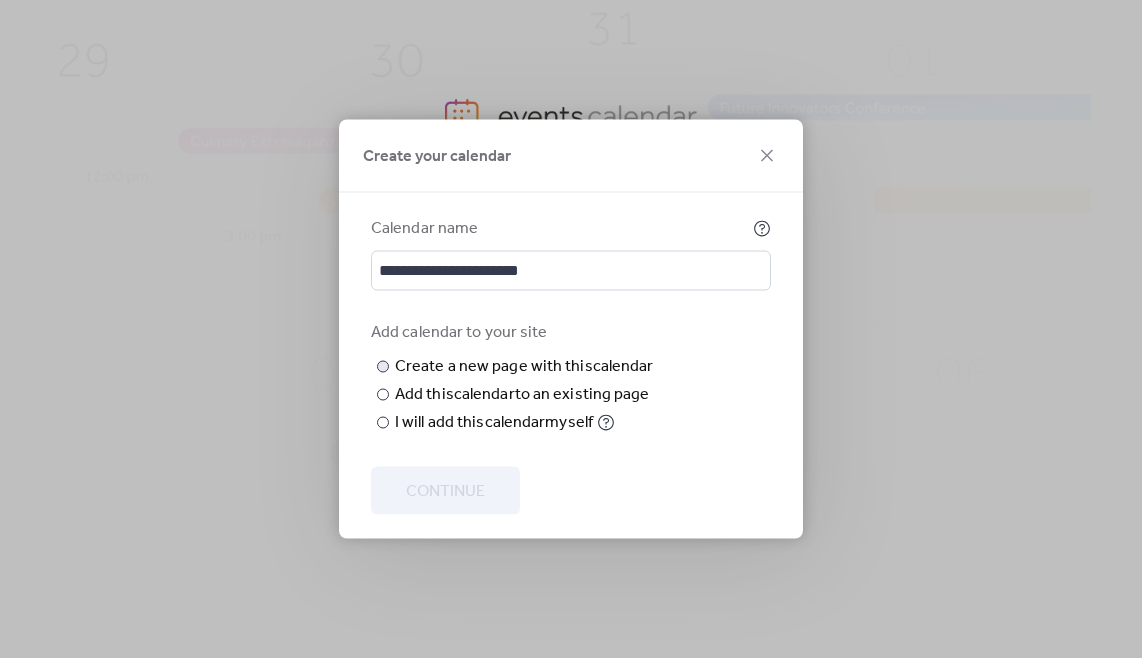 click at bounding box center (0, 0) 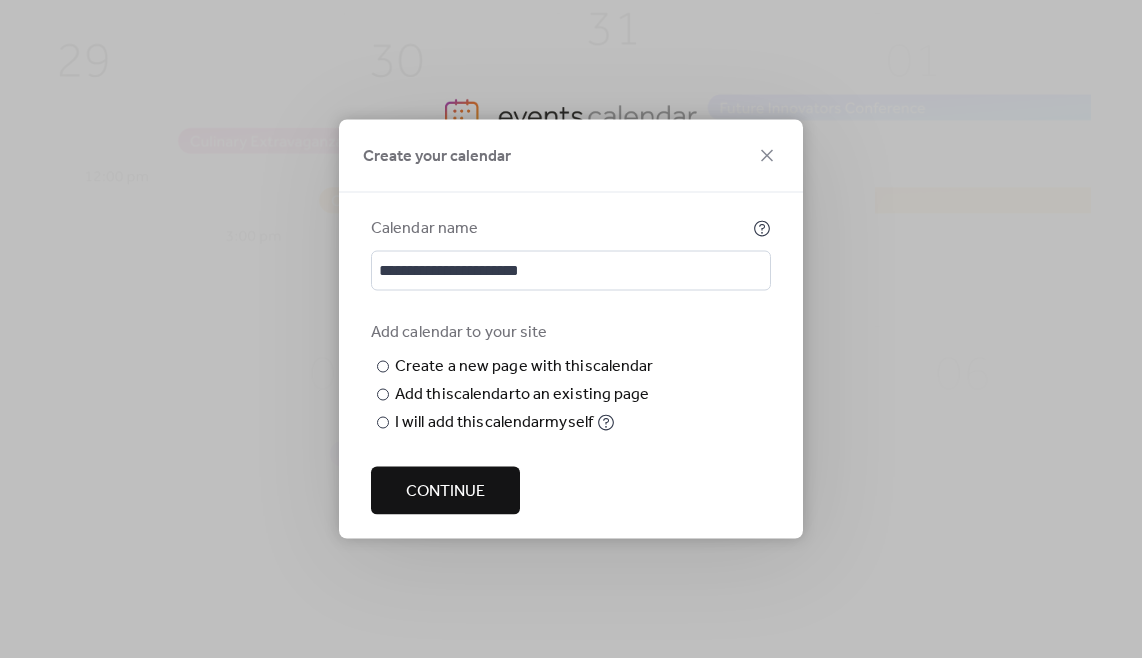 type on "******" 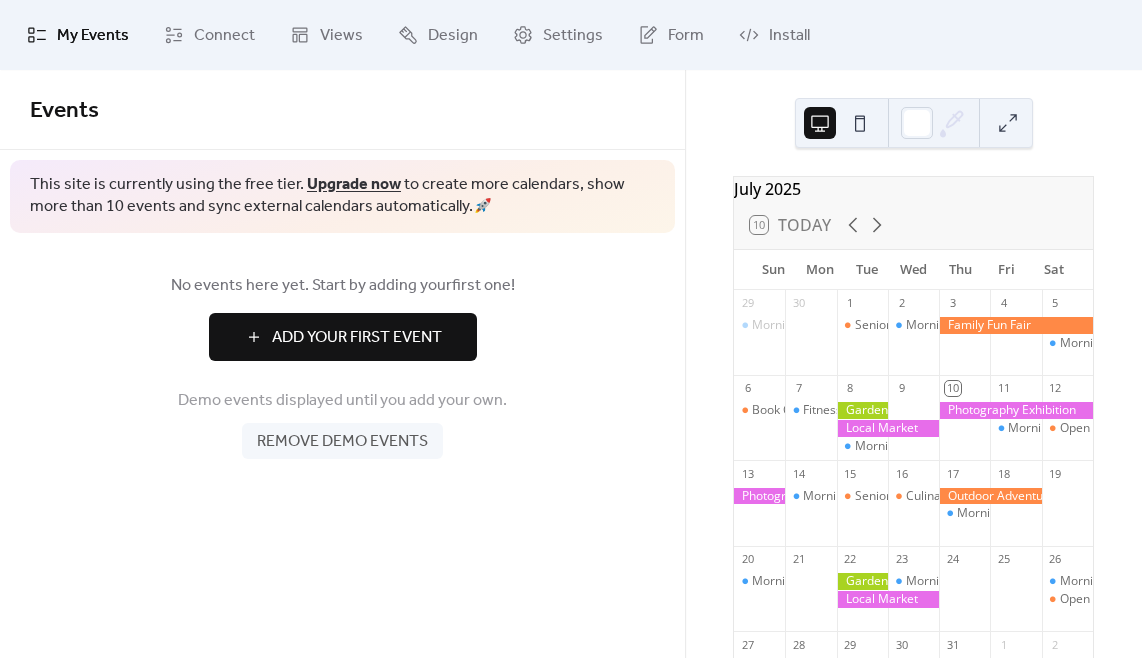 click on "Add Your First Event" at bounding box center [343, 337] 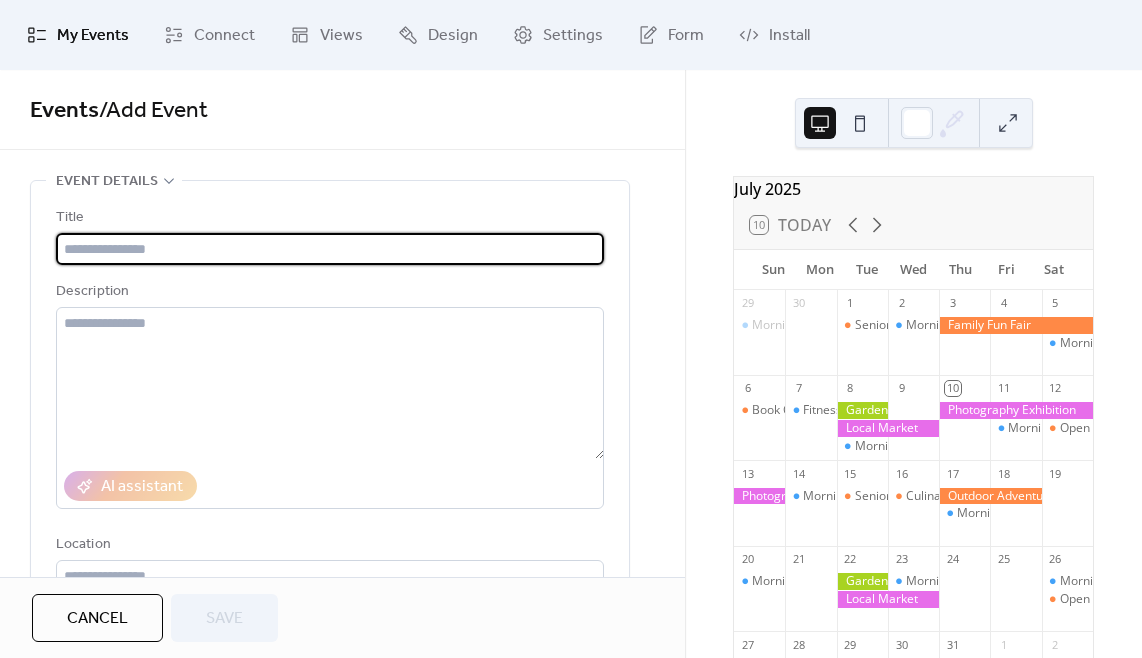 paste on "**********" 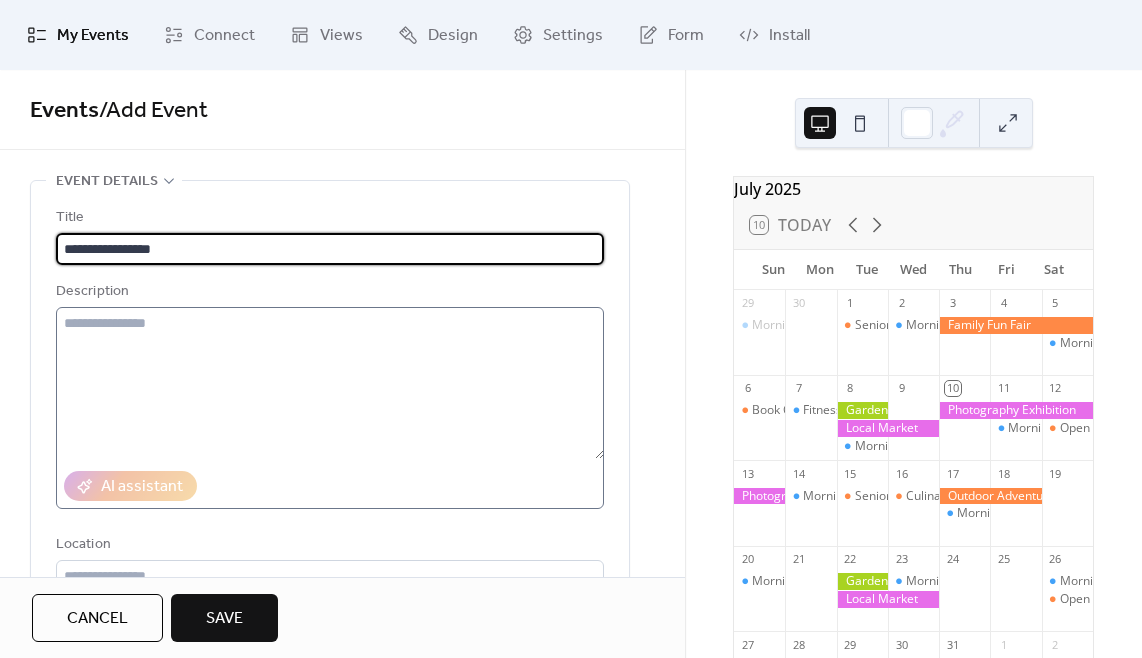 type on "**********" 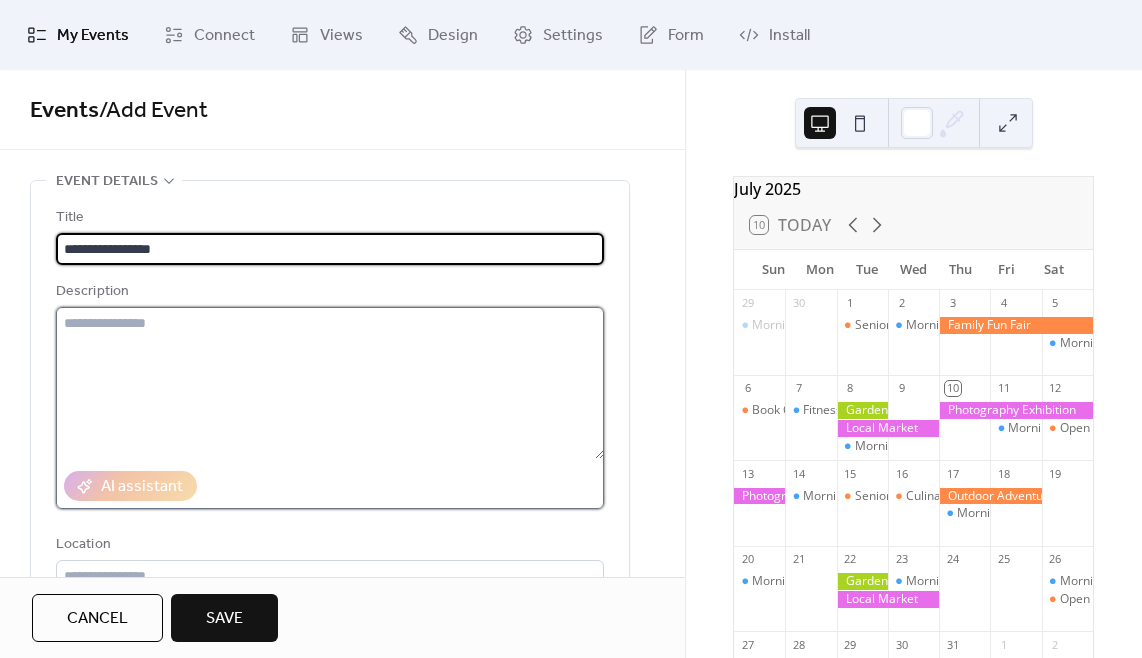 click at bounding box center [330, 383] 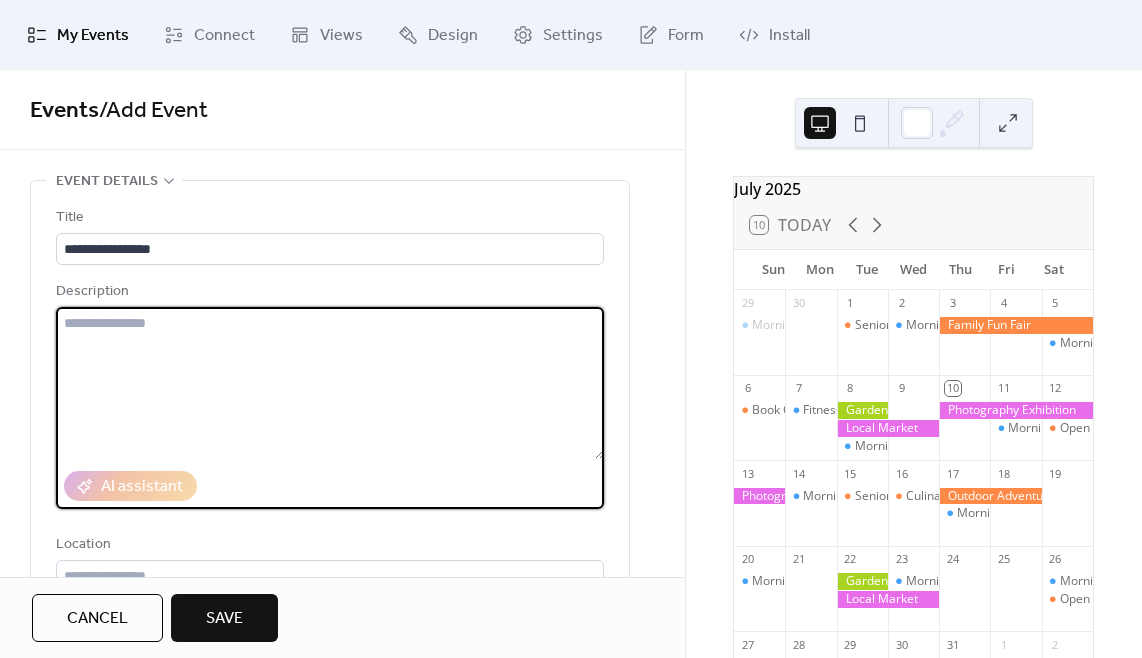 paste on "**********" 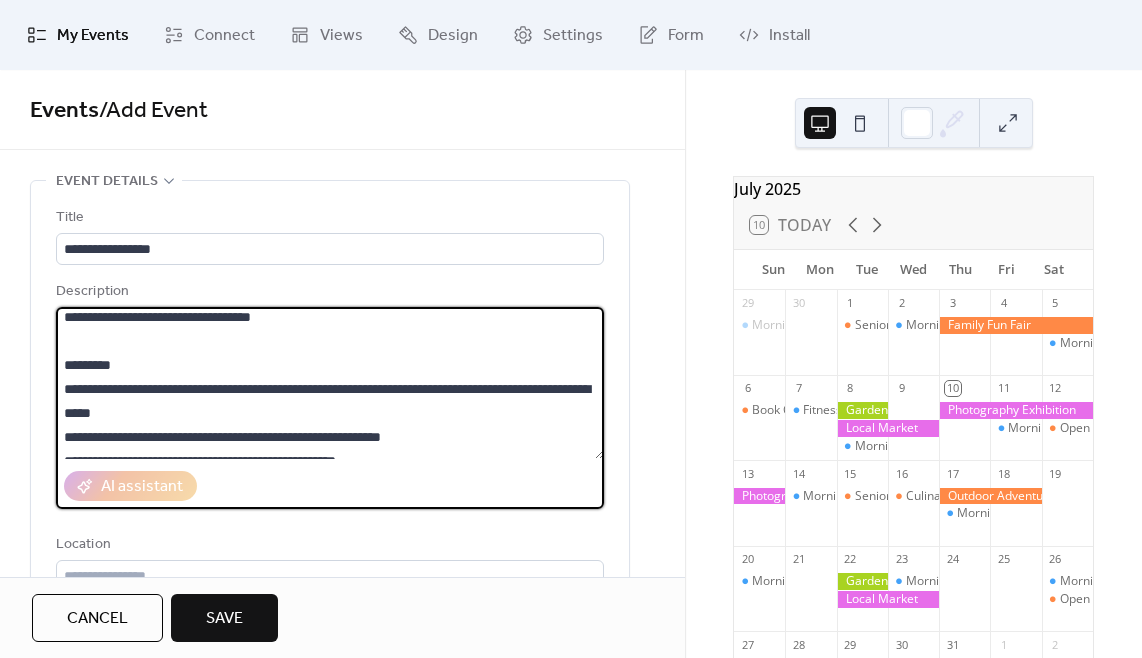 scroll, scrollTop: 183, scrollLeft: 0, axis: vertical 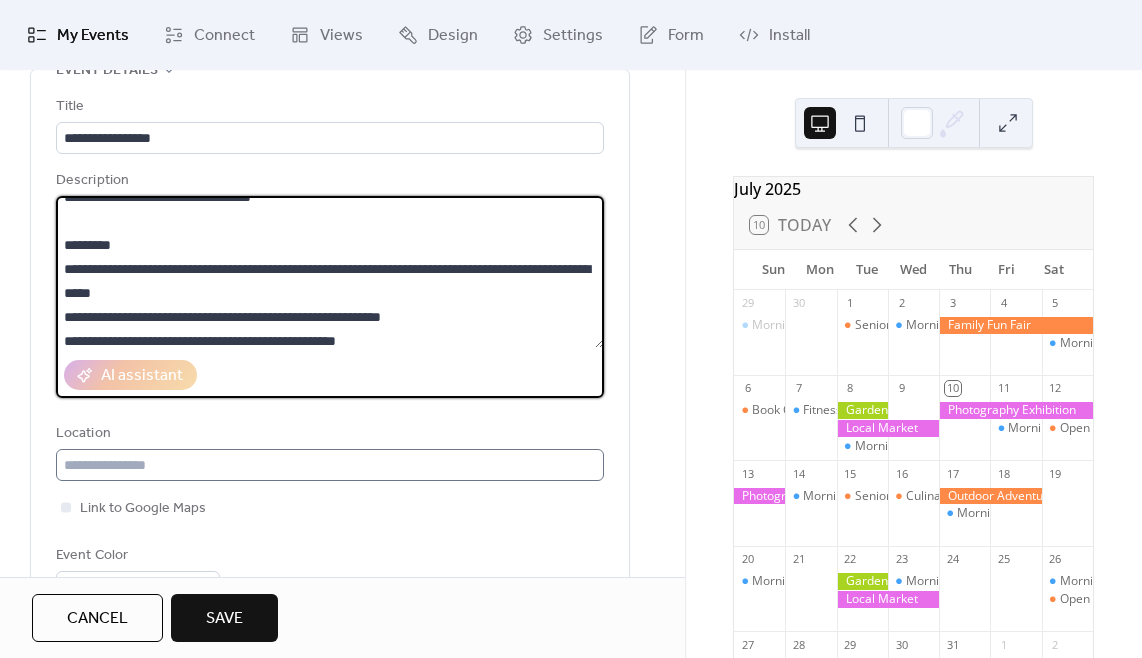 type on "**********" 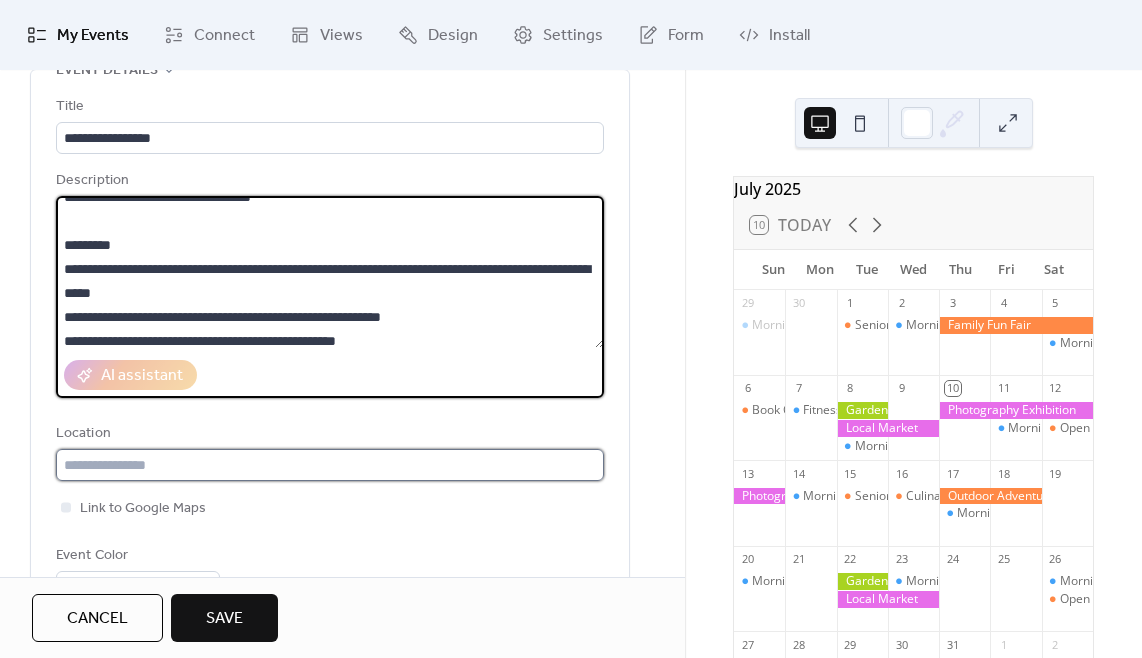 click at bounding box center (330, 465) 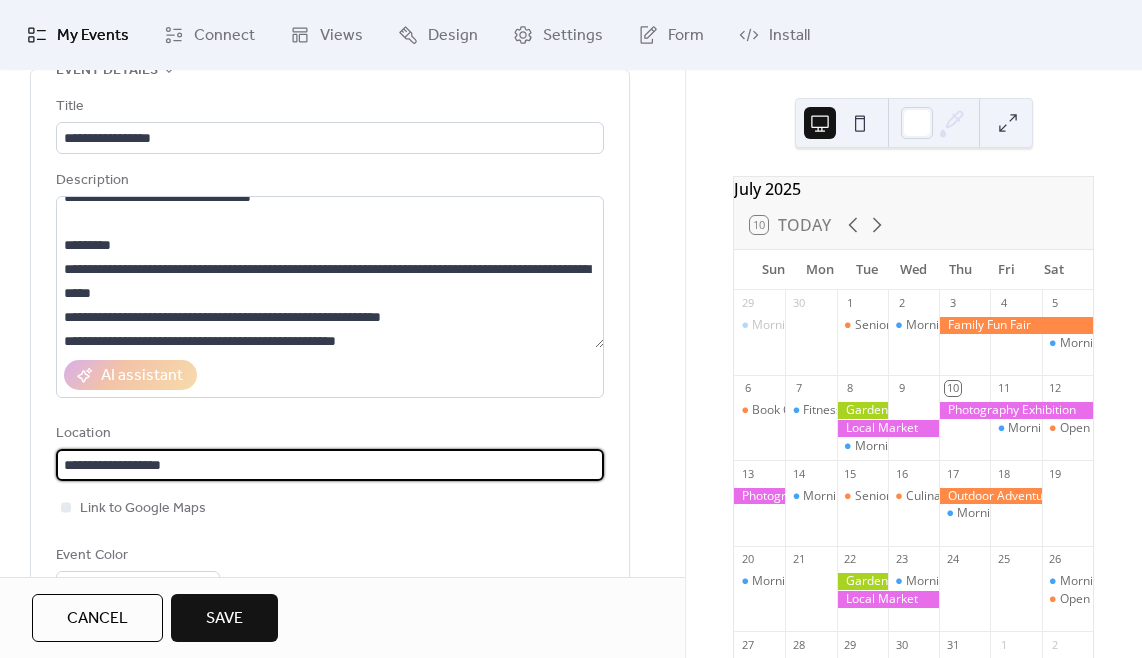scroll, scrollTop: 1, scrollLeft: 0, axis: vertical 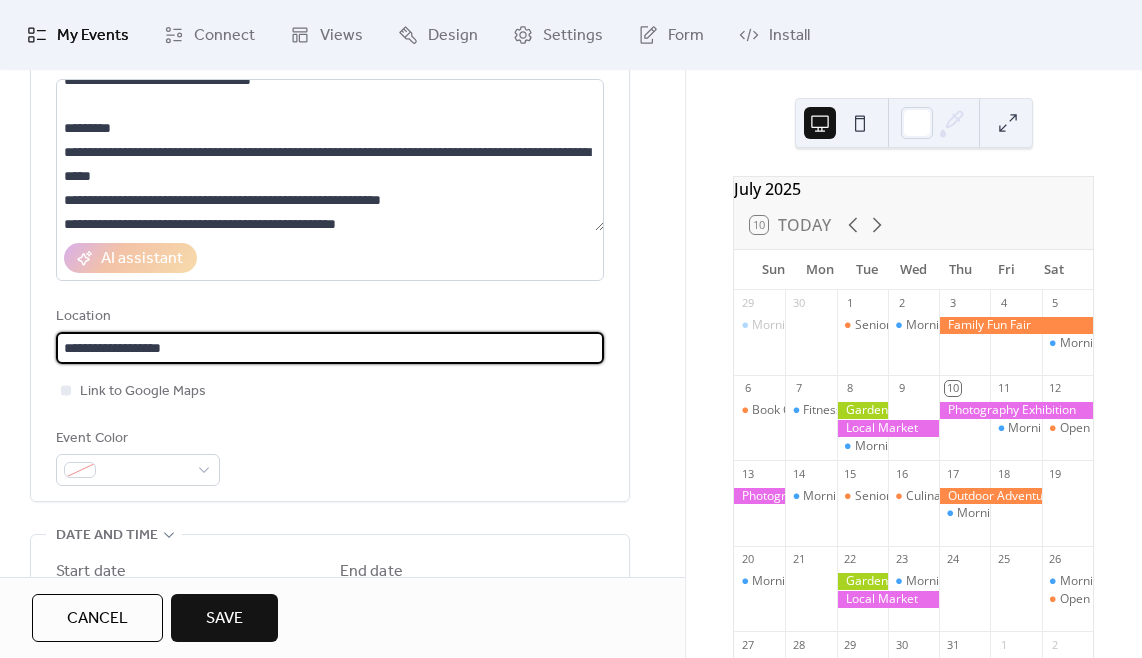type on "**********" 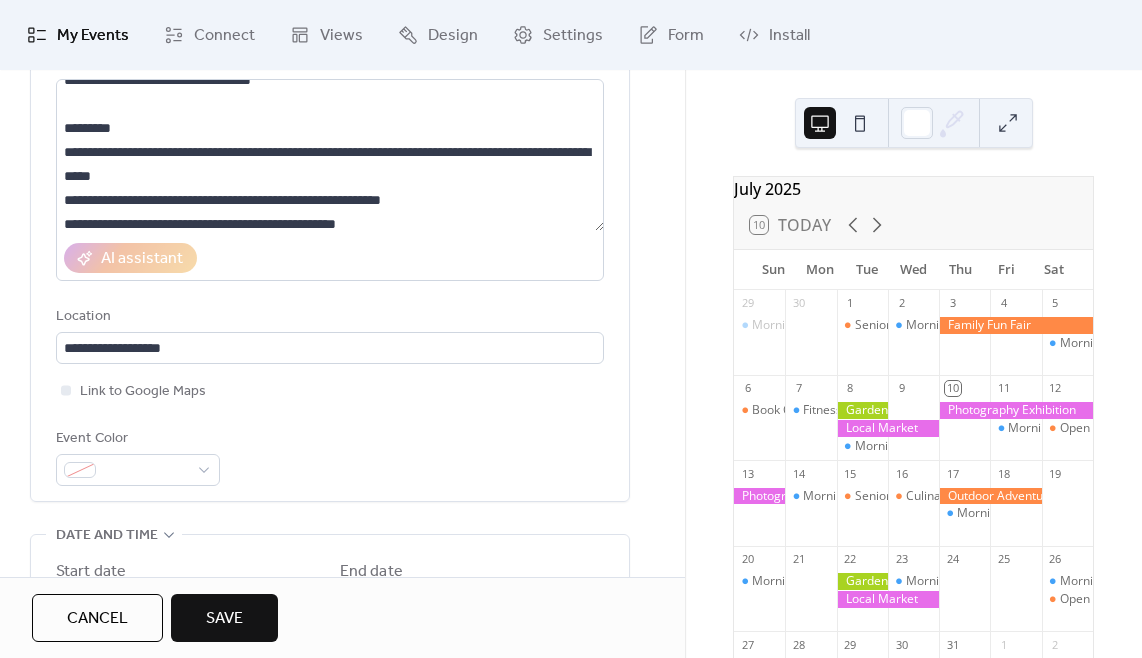 click on "**********" at bounding box center [330, 232] 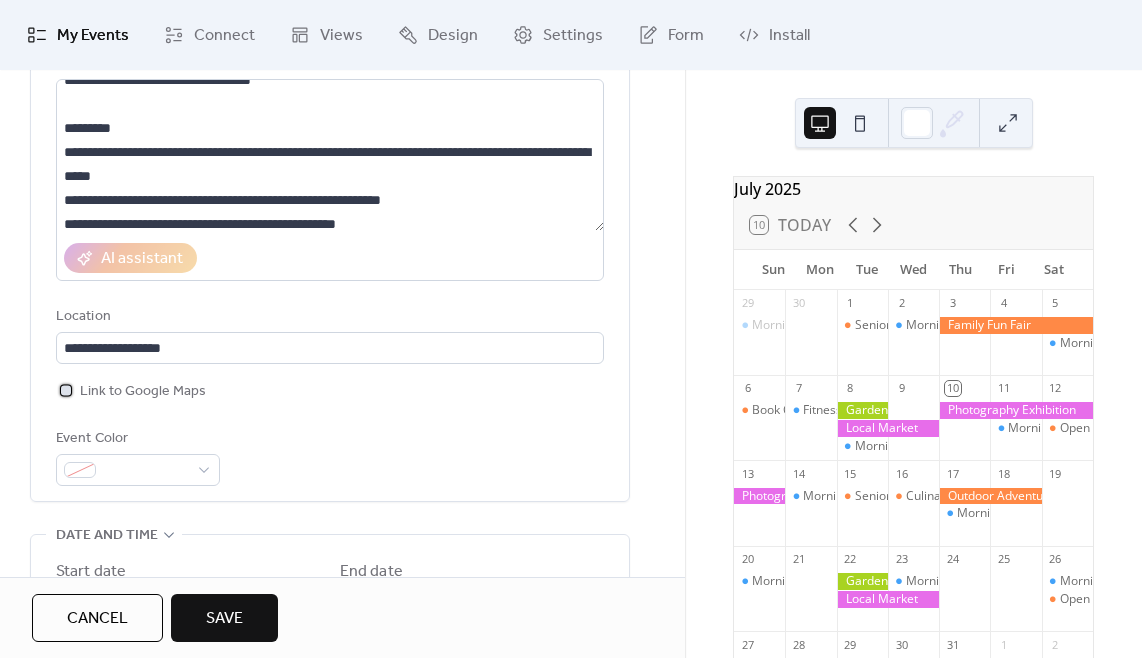 click on "Link to Google Maps" at bounding box center (143, 392) 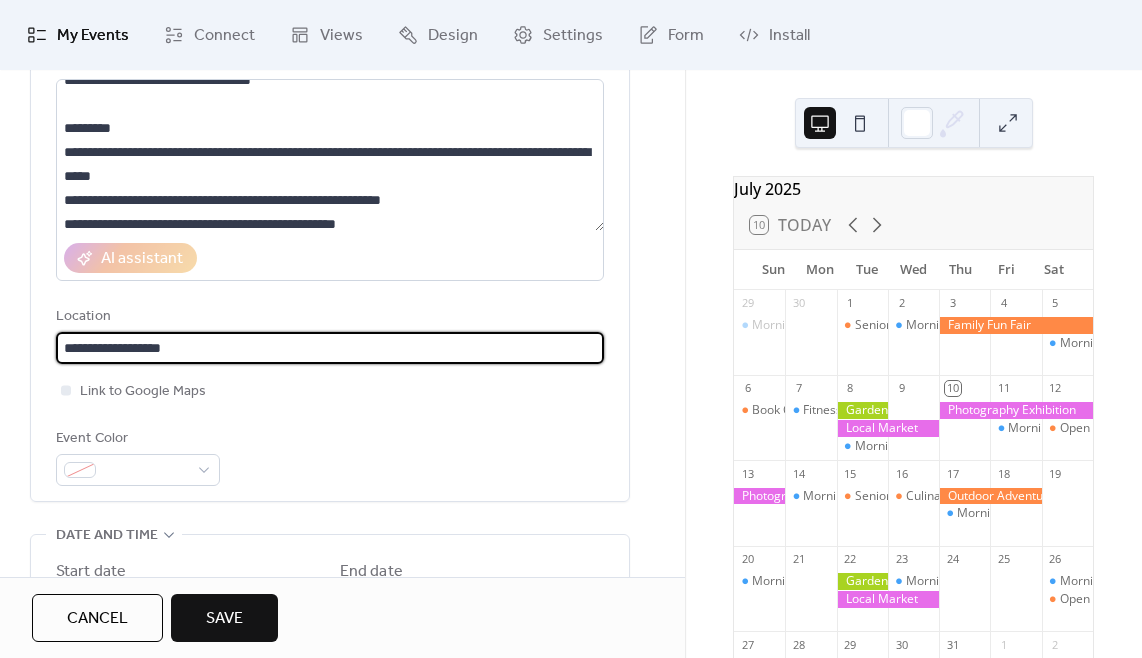click on "**********" at bounding box center [330, 348] 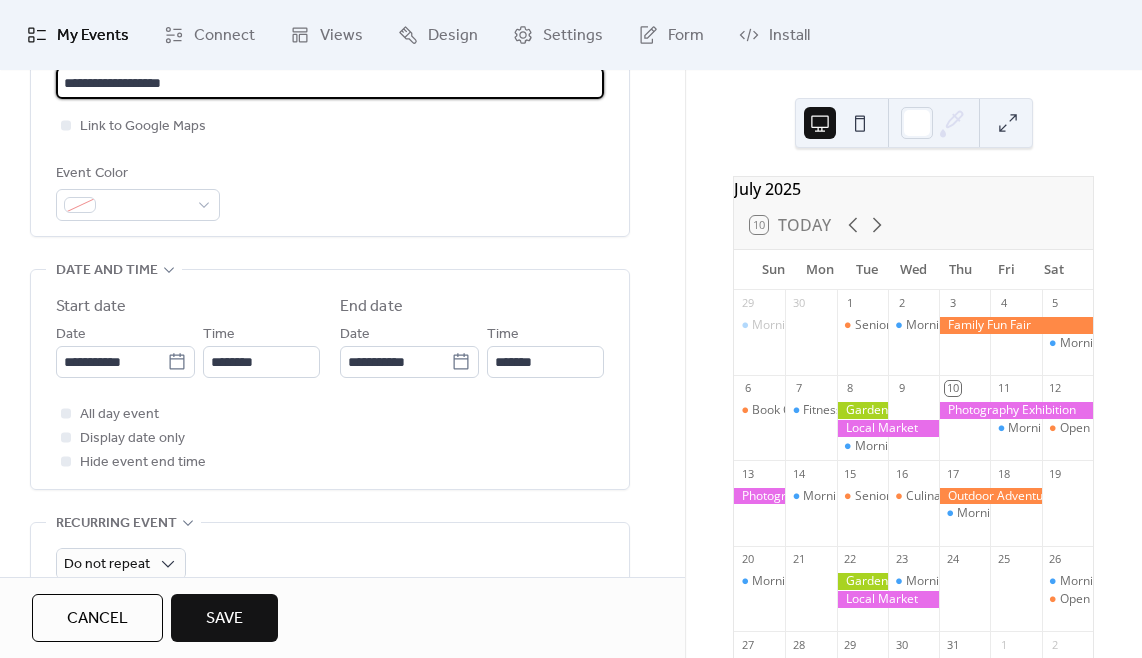 scroll, scrollTop: 508, scrollLeft: 0, axis: vertical 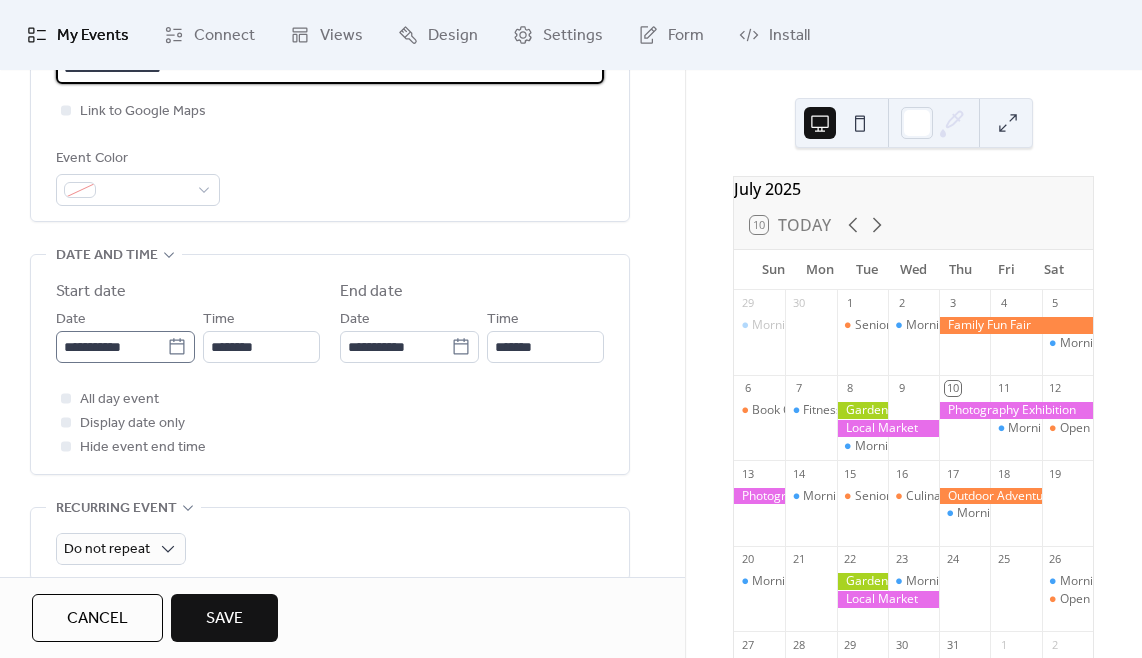type 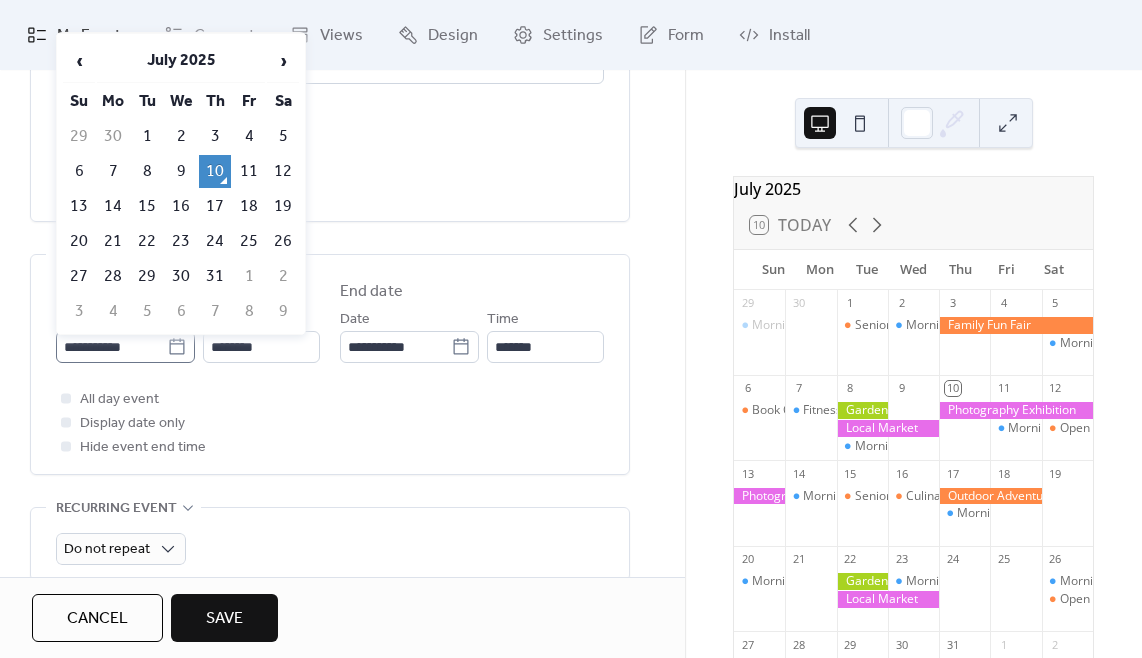 click 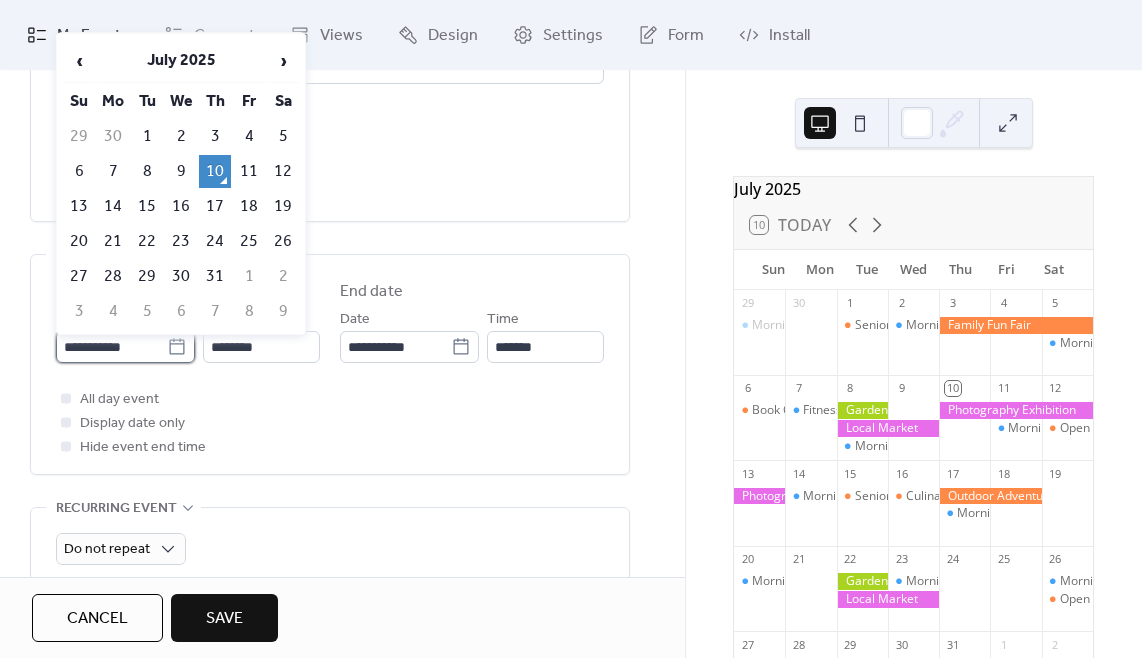 click on "**********" at bounding box center (111, 347) 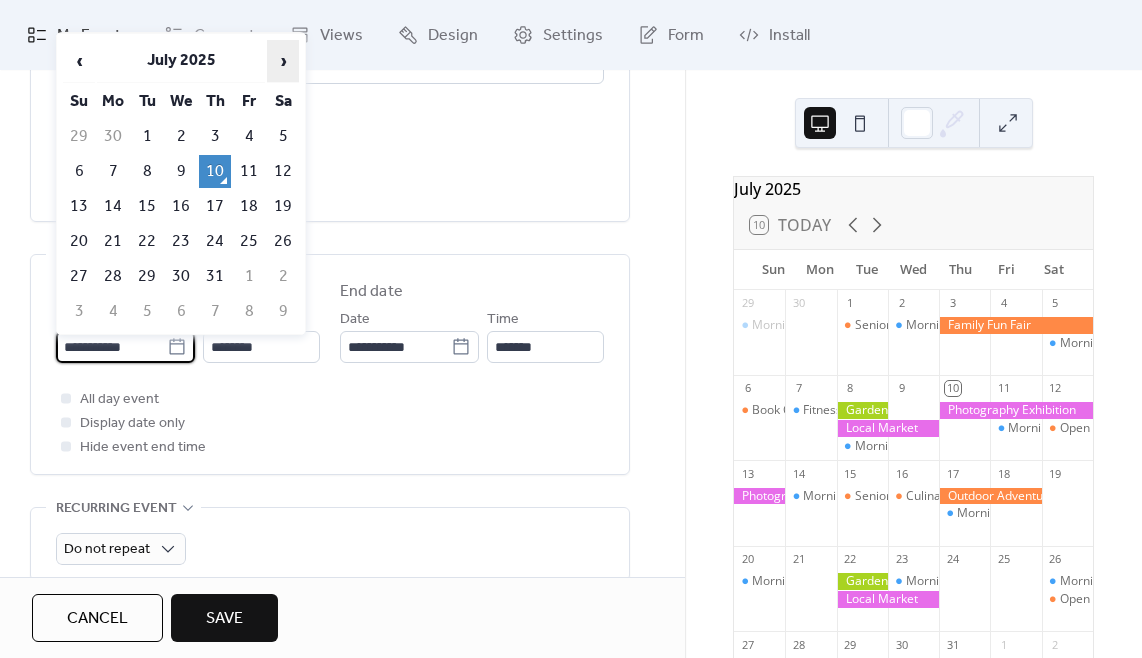 click on "›" at bounding box center [283, 61] 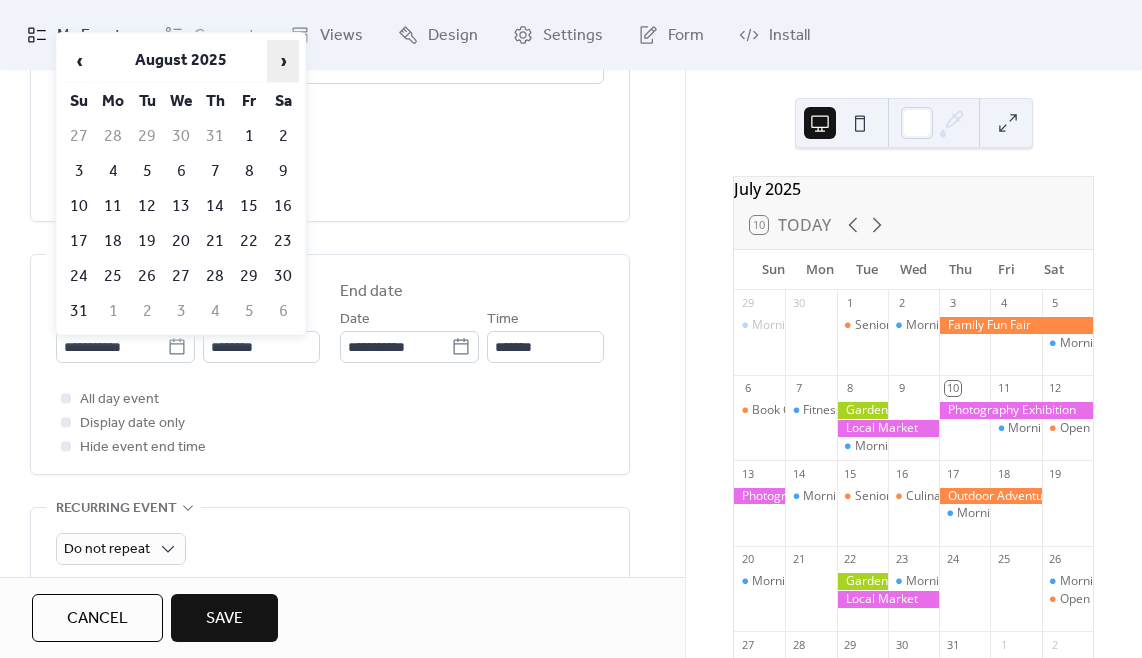 click on "›" at bounding box center (283, 61) 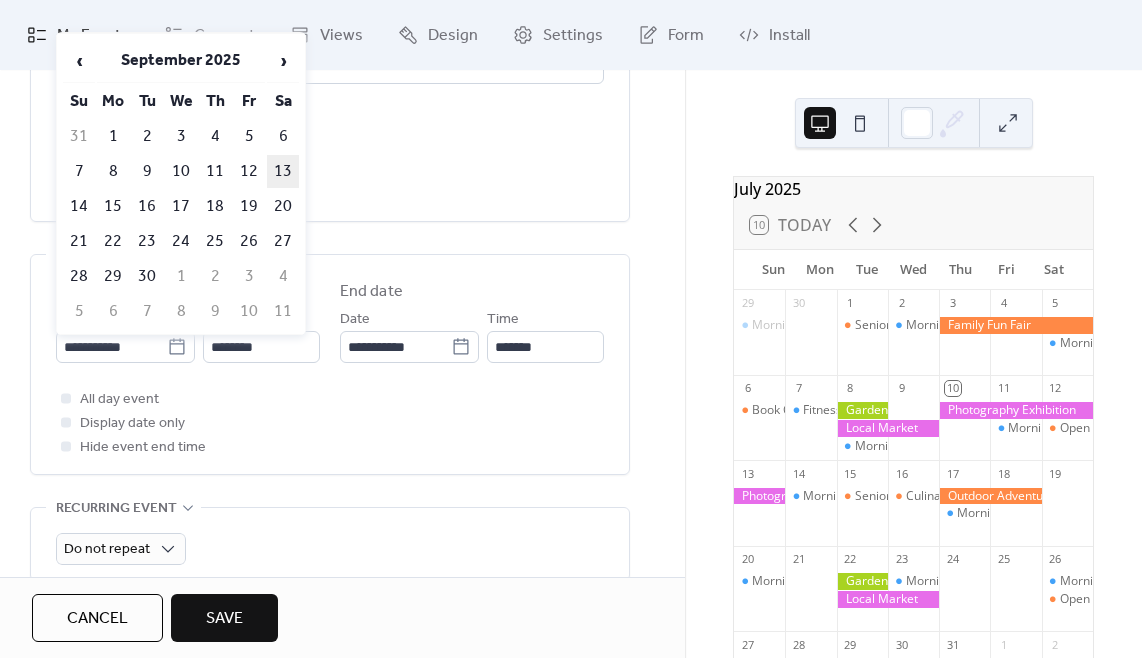click on "13" at bounding box center [283, 171] 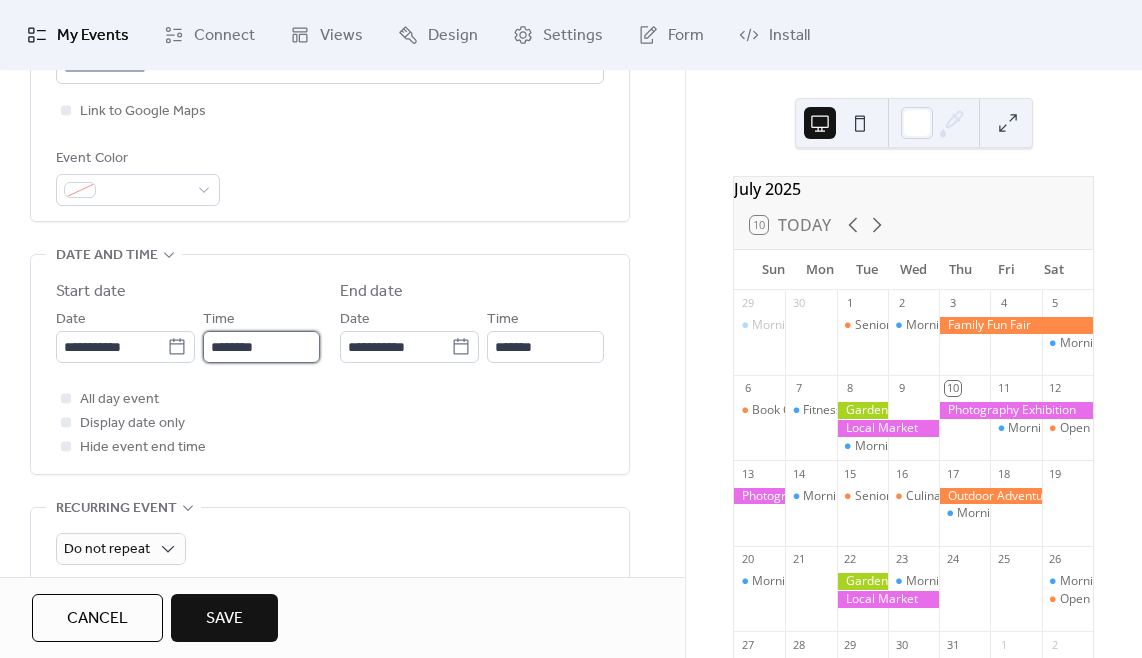 click on "********" at bounding box center (261, 347) 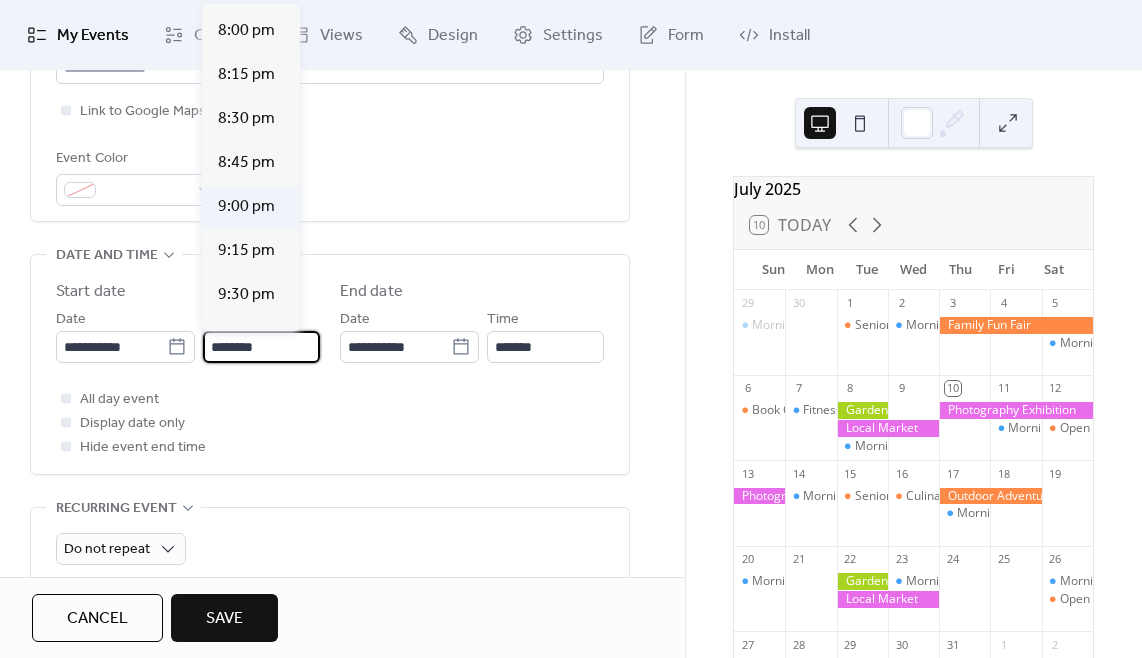 scroll, scrollTop: 3485, scrollLeft: 0, axis: vertical 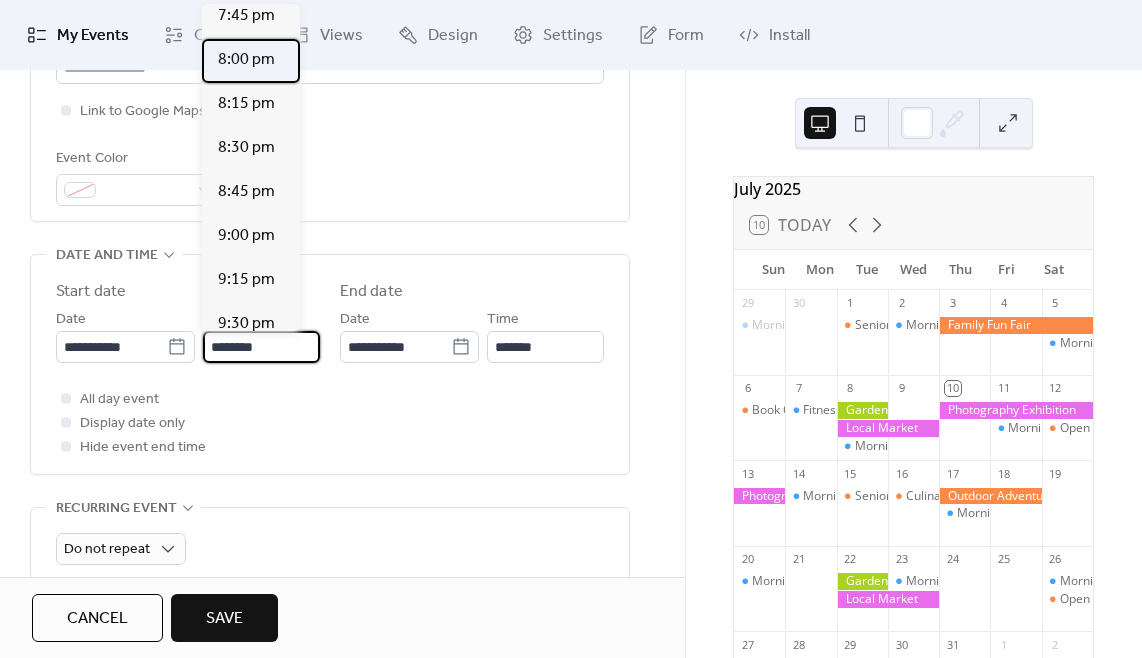 click on "8:00 pm" at bounding box center (246, 60) 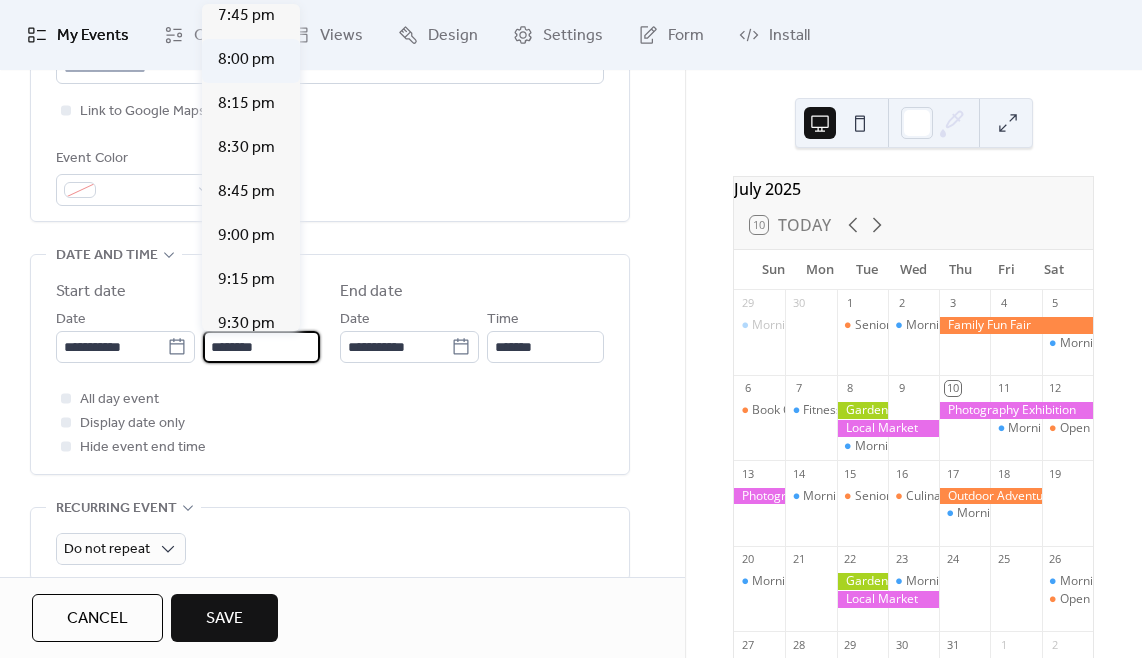 type on "*******" 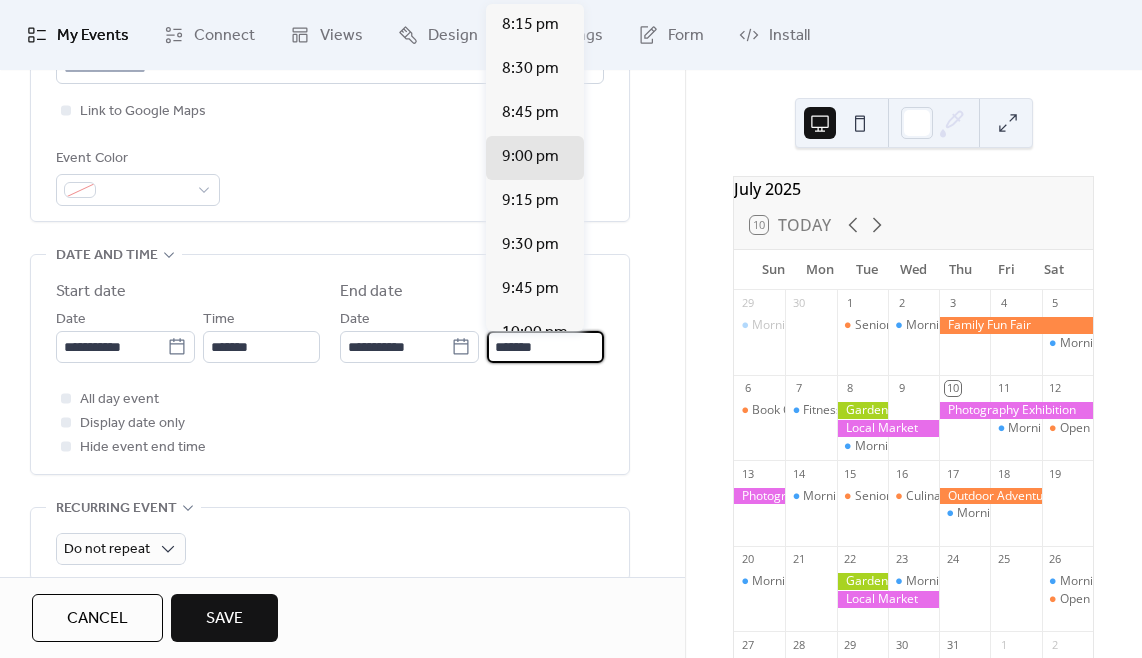 click on "*******" at bounding box center [545, 347] 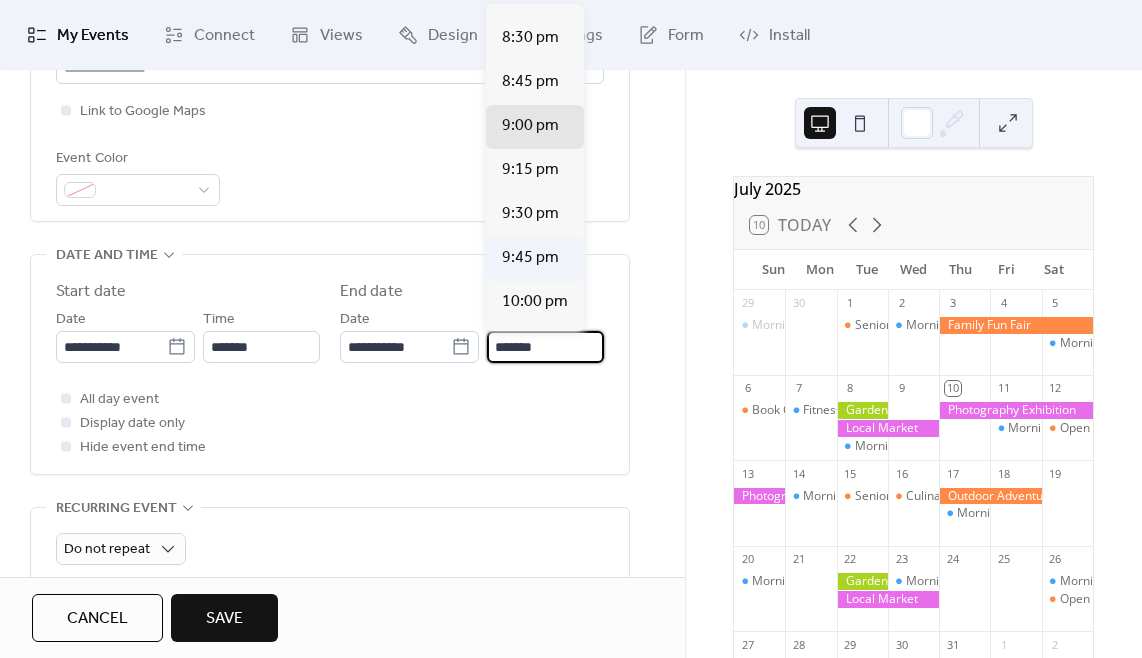 scroll, scrollTop: 32, scrollLeft: 0, axis: vertical 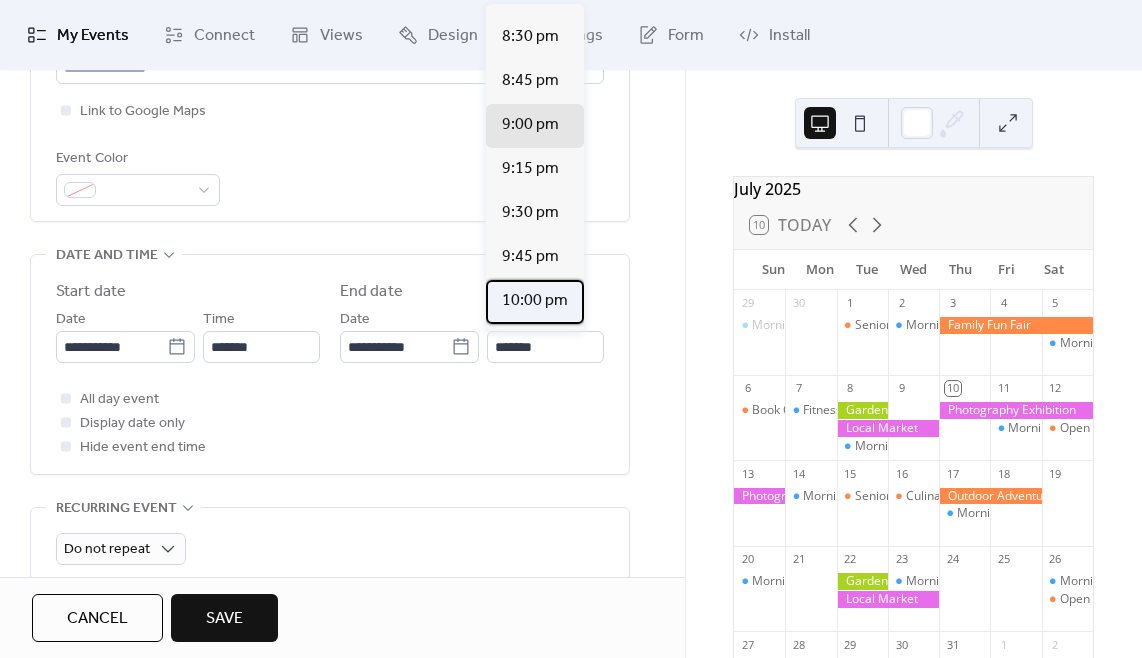 click on "10:00 pm" at bounding box center [535, 301] 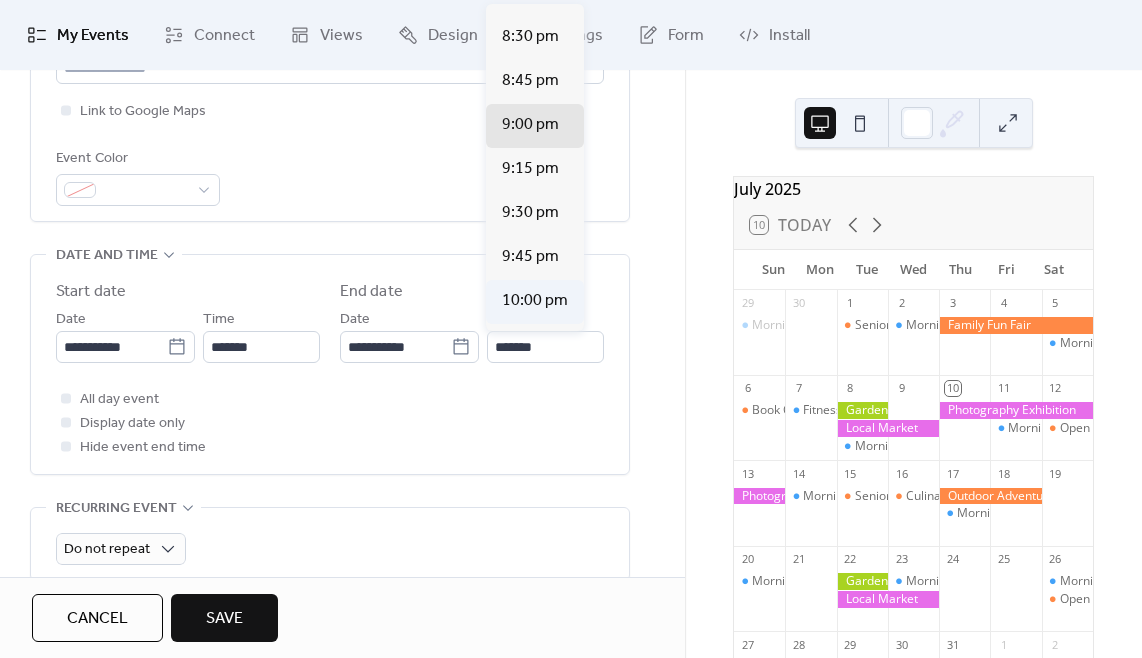 type on "********" 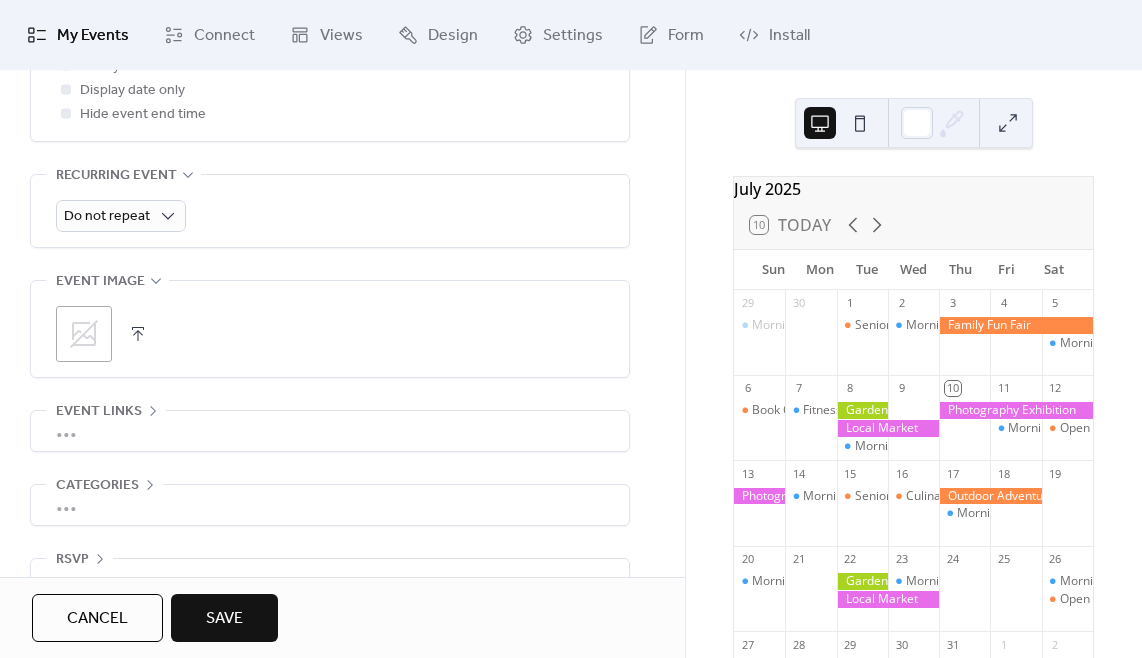 scroll, scrollTop: 888, scrollLeft: 0, axis: vertical 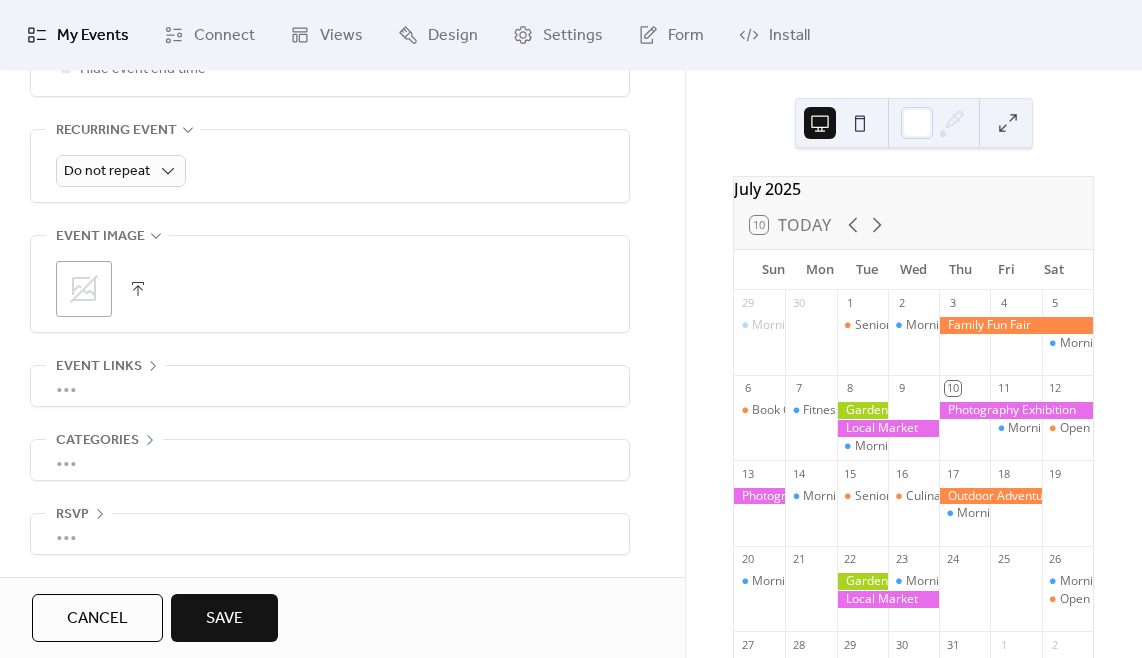 click 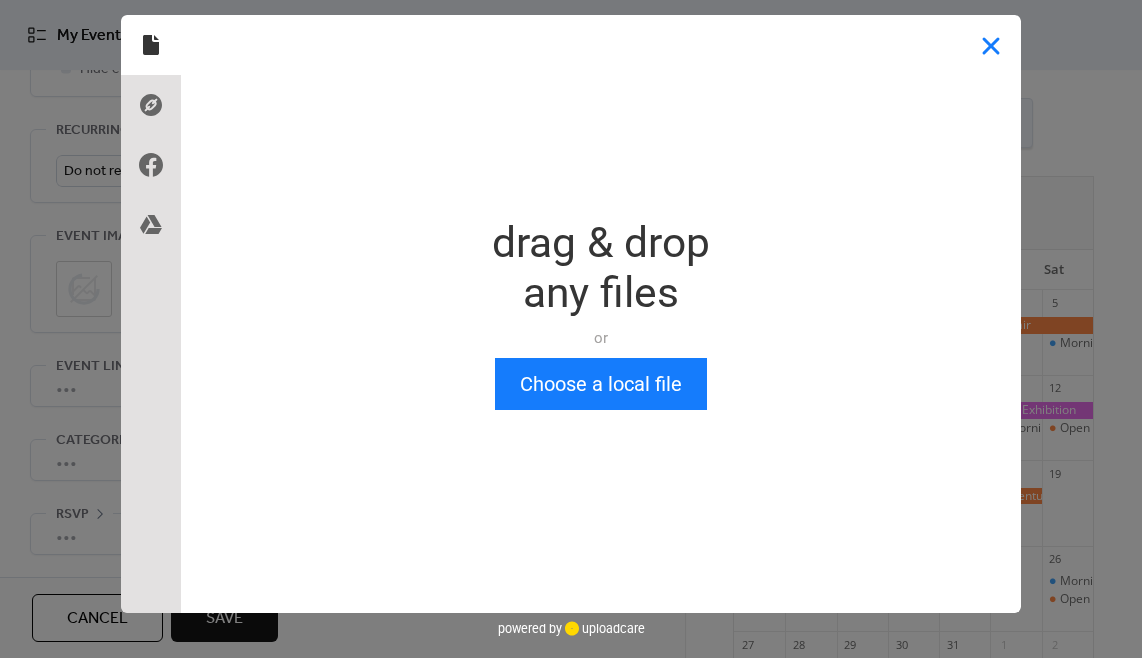 click at bounding box center (991, 45) 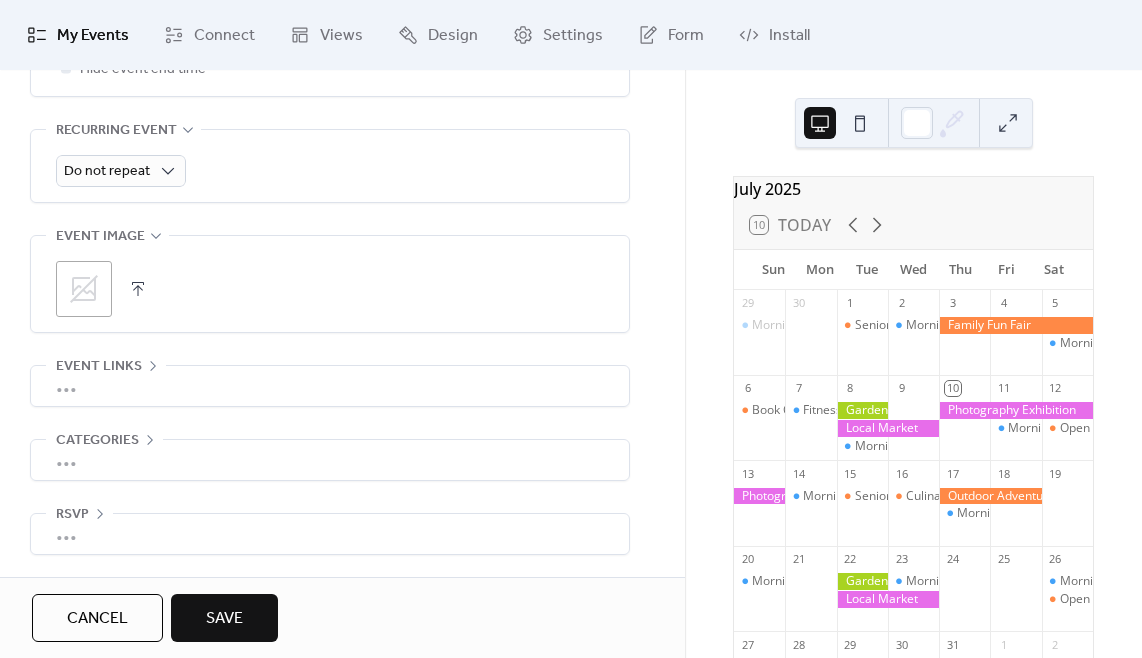 click 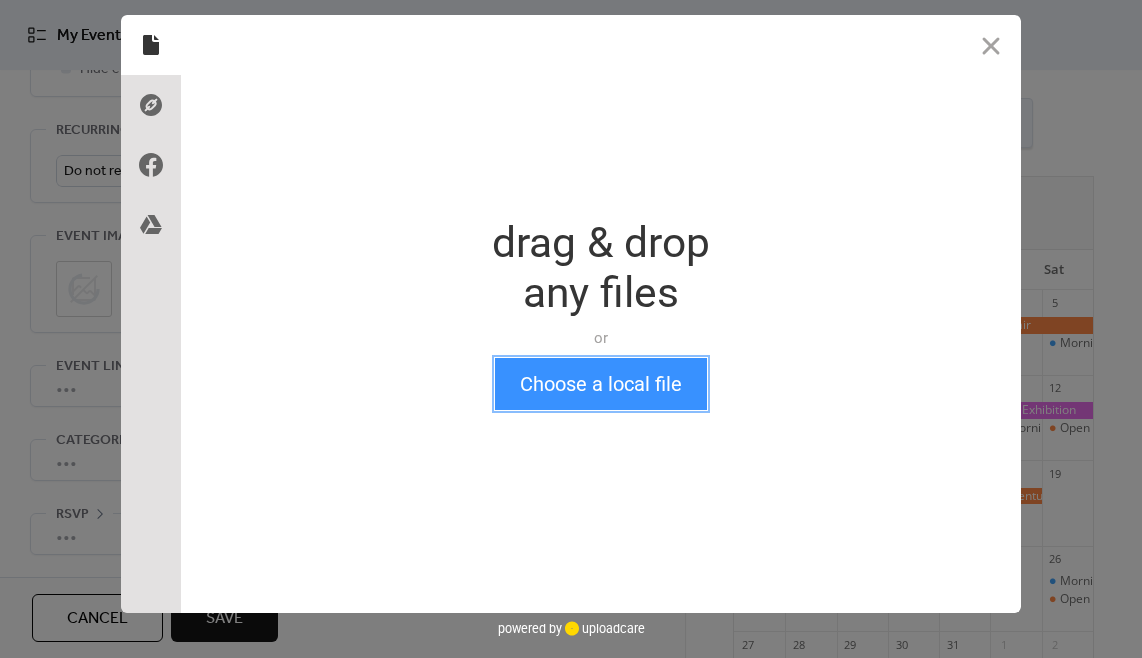 click on "Choose a local file" at bounding box center (601, 384) 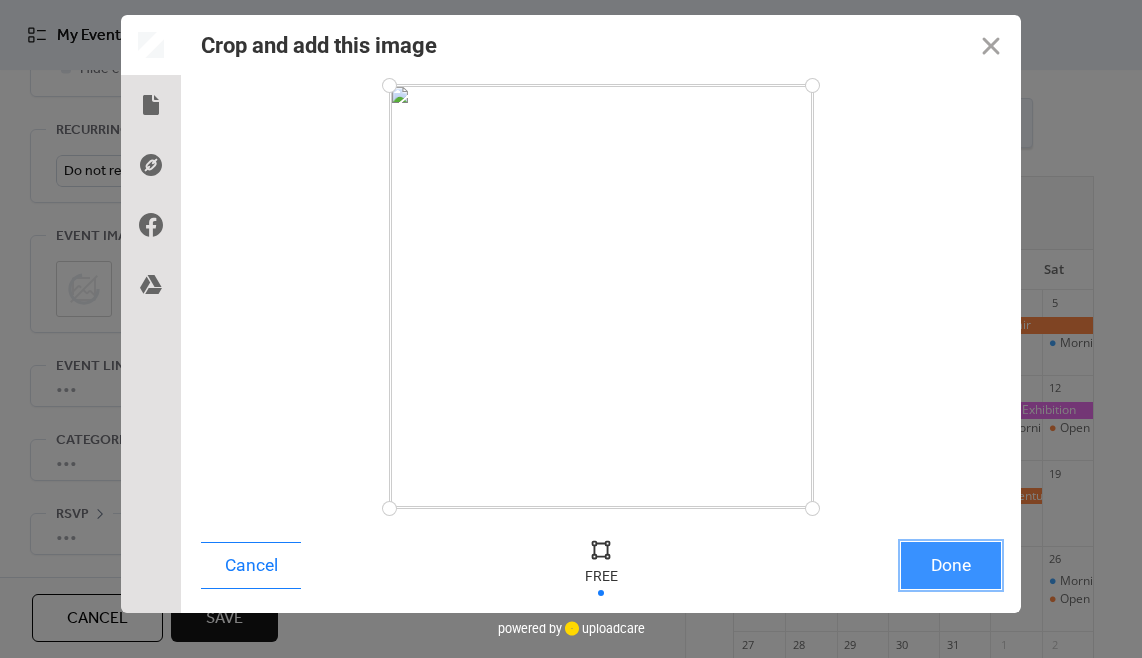 click on "Done" at bounding box center [951, 565] 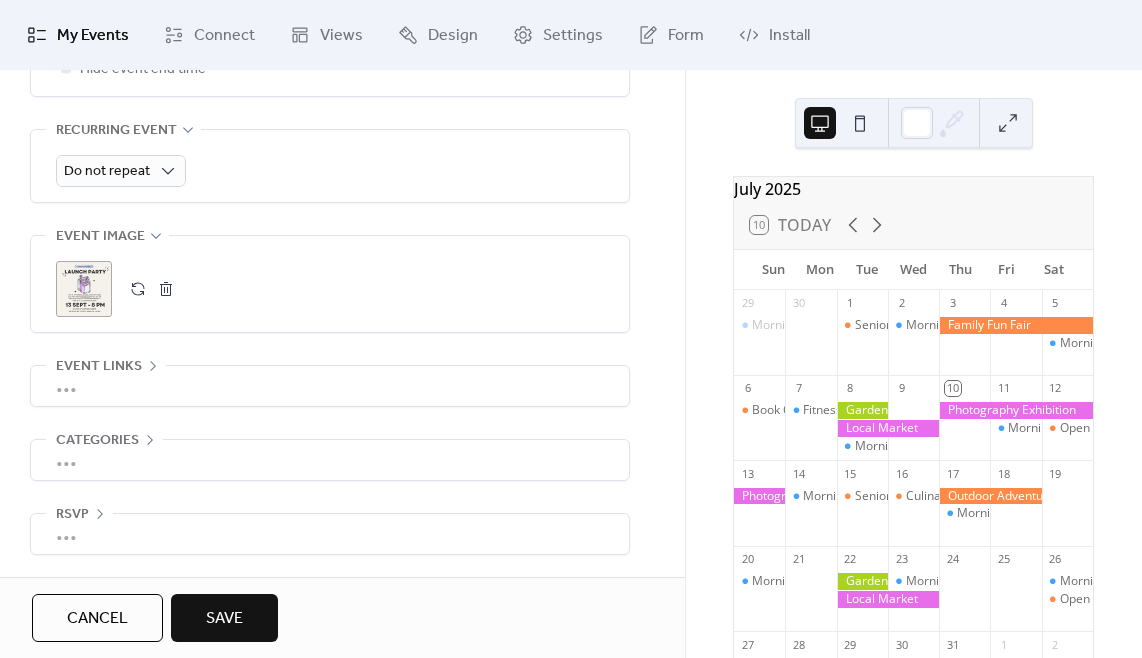 click on "•••" at bounding box center [330, 386] 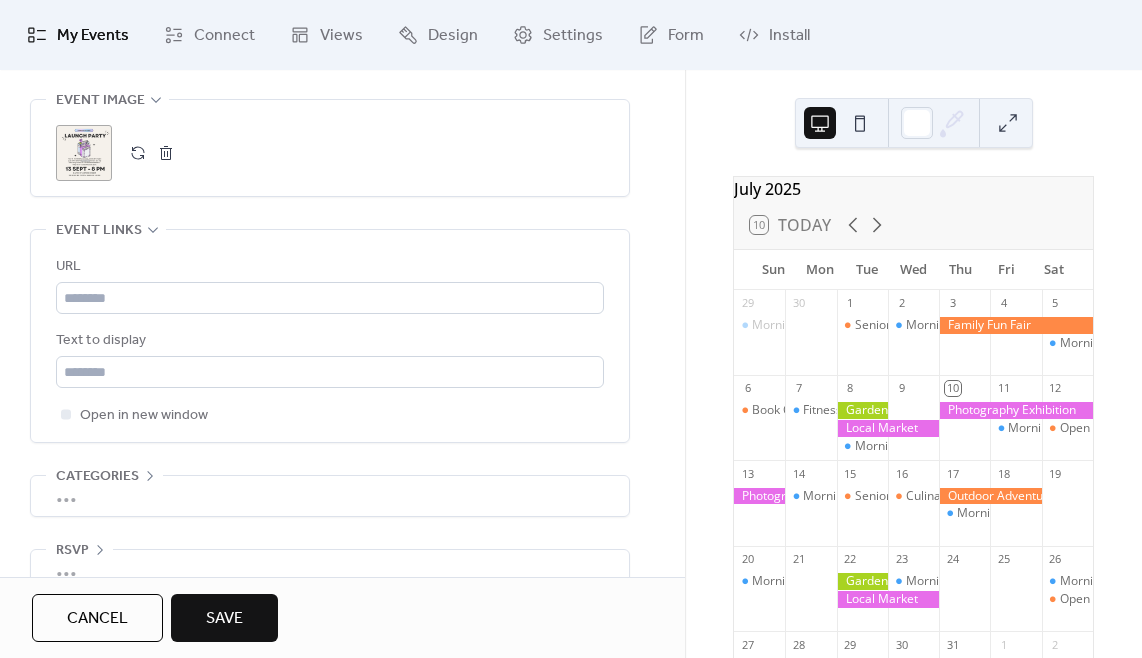 scroll, scrollTop: 1026, scrollLeft: 0, axis: vertical 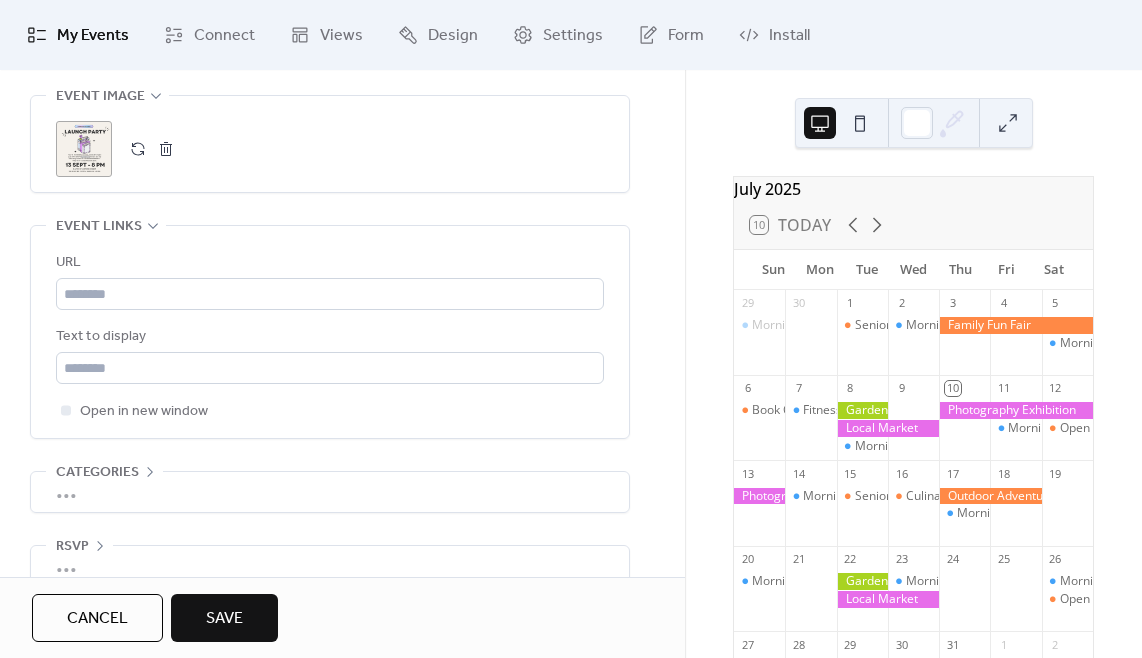 click on "Event Links" at bounding box center [106, 226] 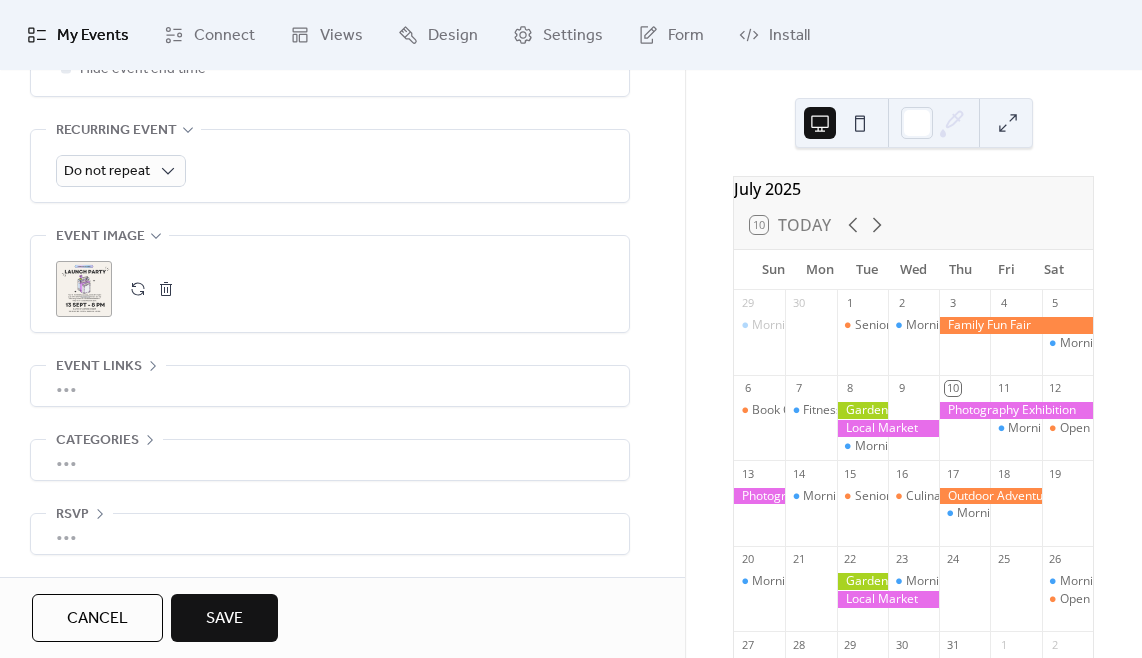 scroll, scrollTop: 888, scrollLeft: 0, axis: vertical 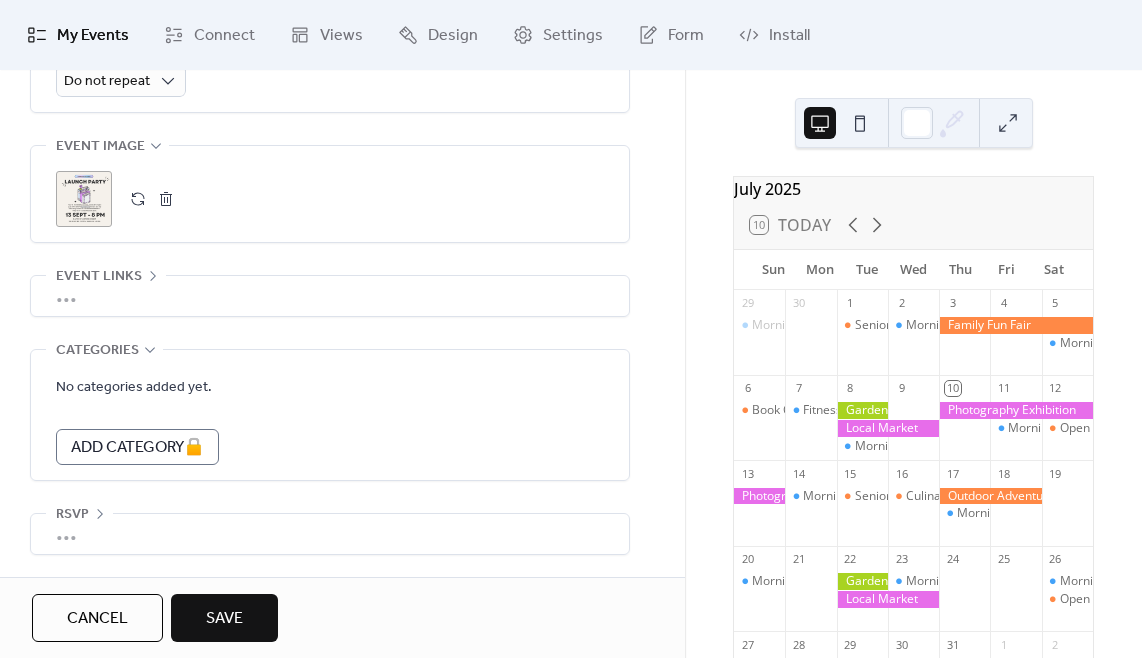 click on "Categories" at bounding box center [97, 351] 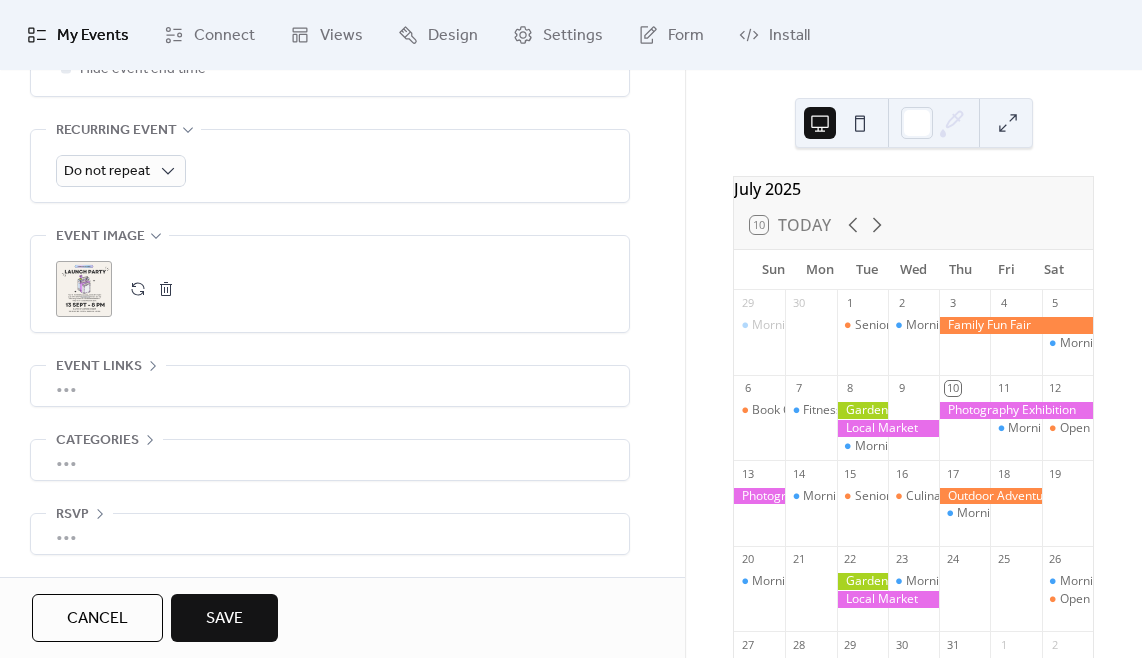 click on "•••" at bounding box center (330, 534) 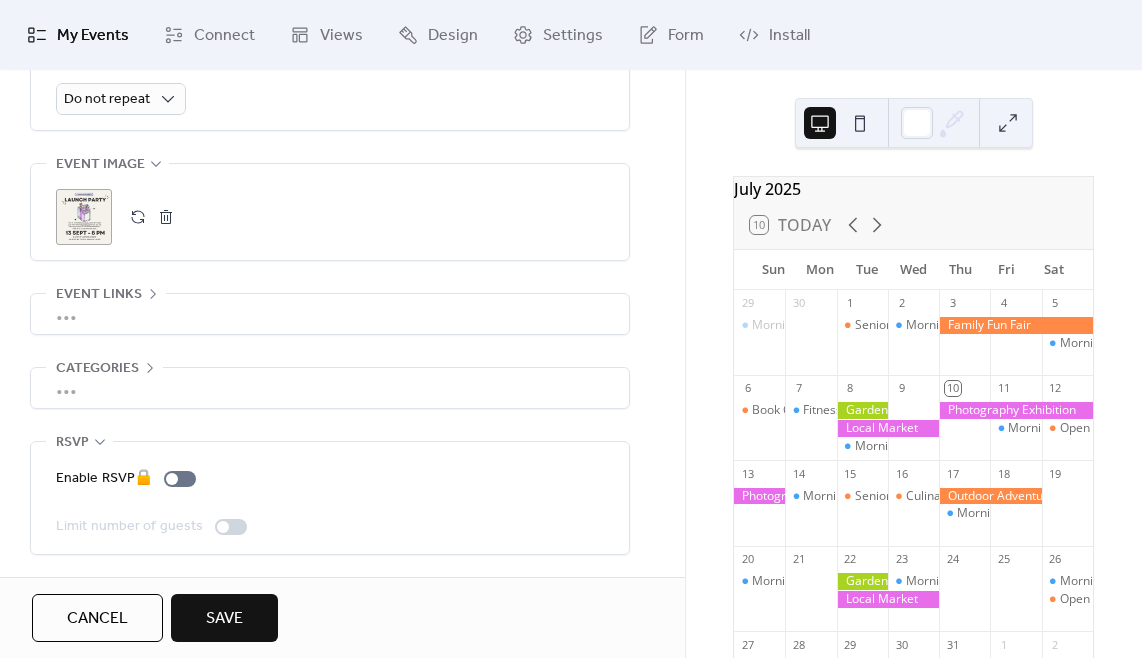 click on "RSVP" at bounding box center [79, 442] 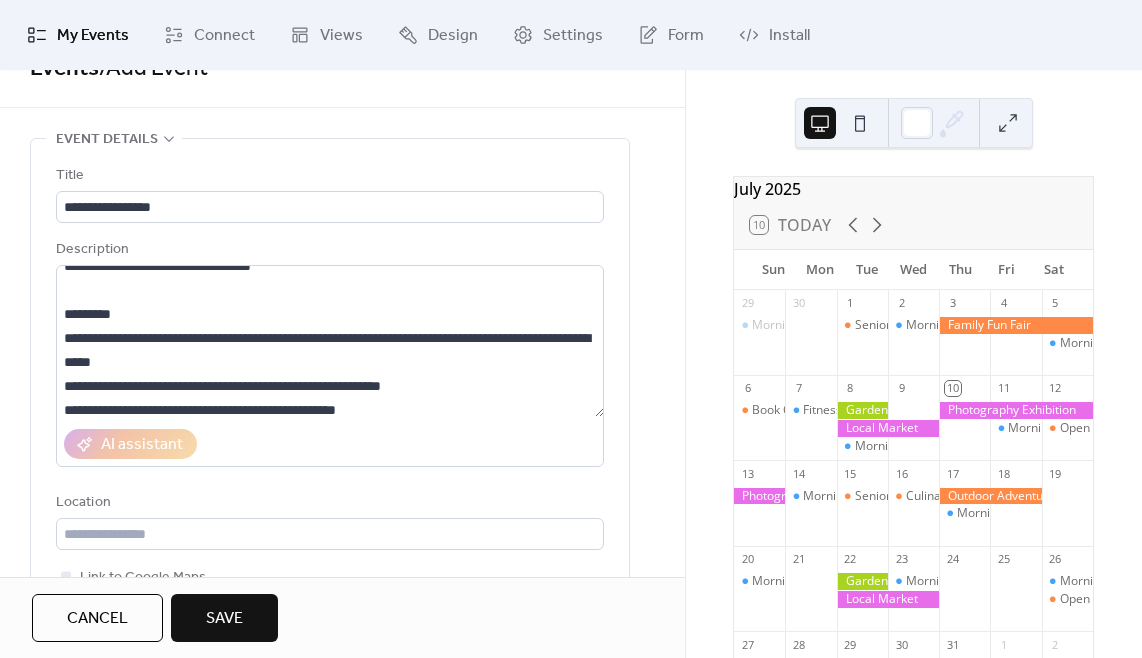 scroll, scrollTop: 0, scrollLeft: 0, axis: both 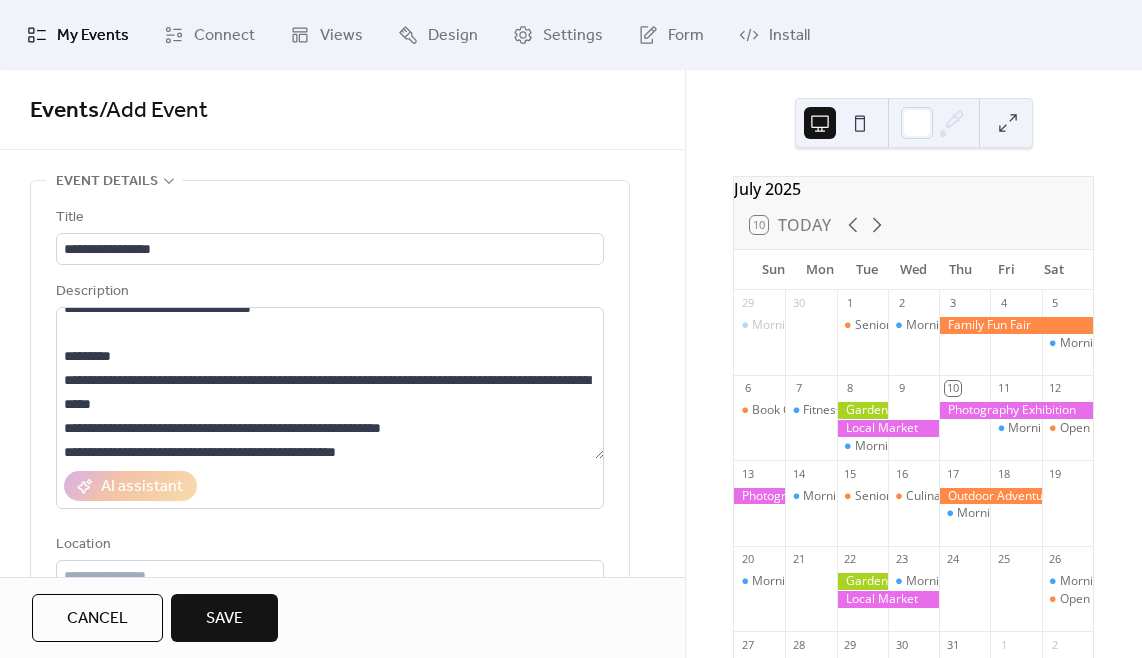 click on "Save" at bounding box center [224, 618] 